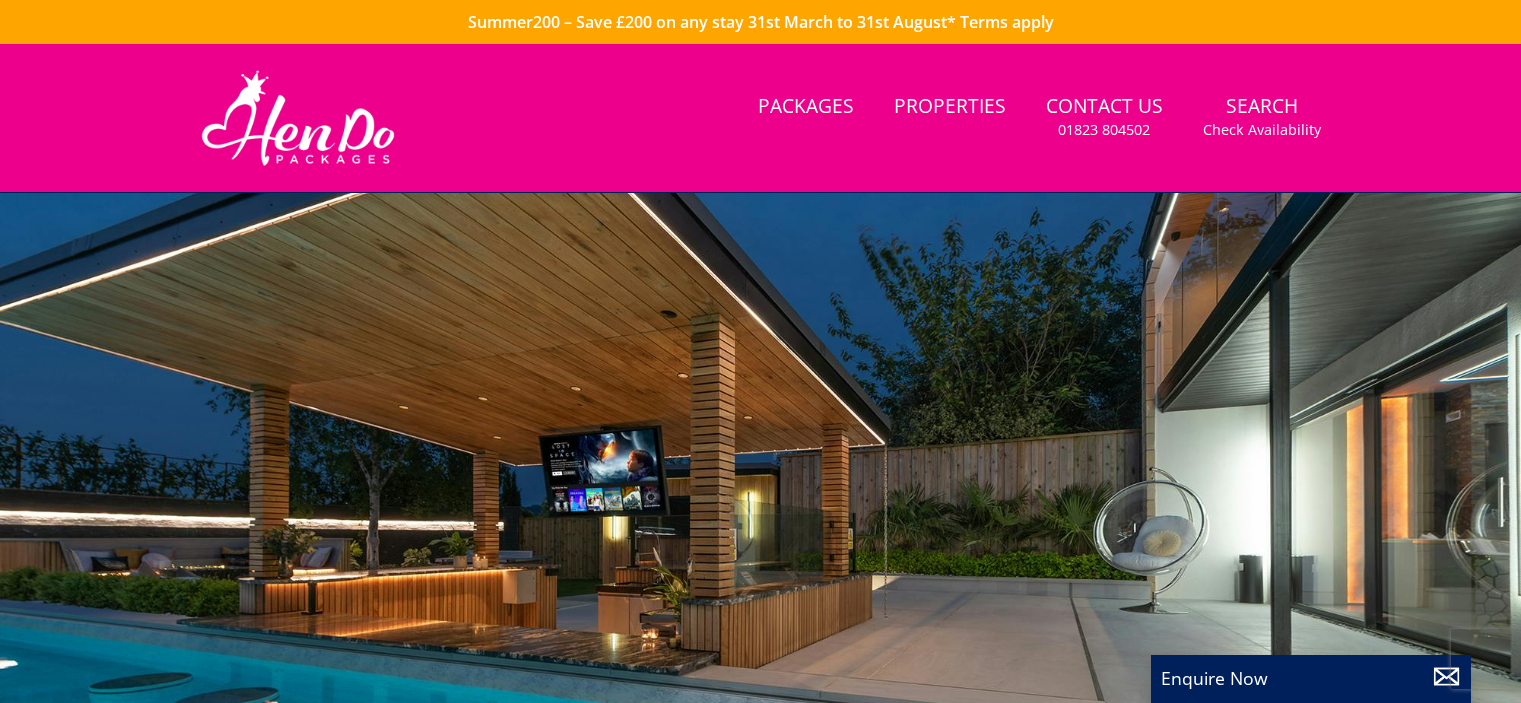 scroll, scrollTop: 0, scrollLeft: 0, axis: both 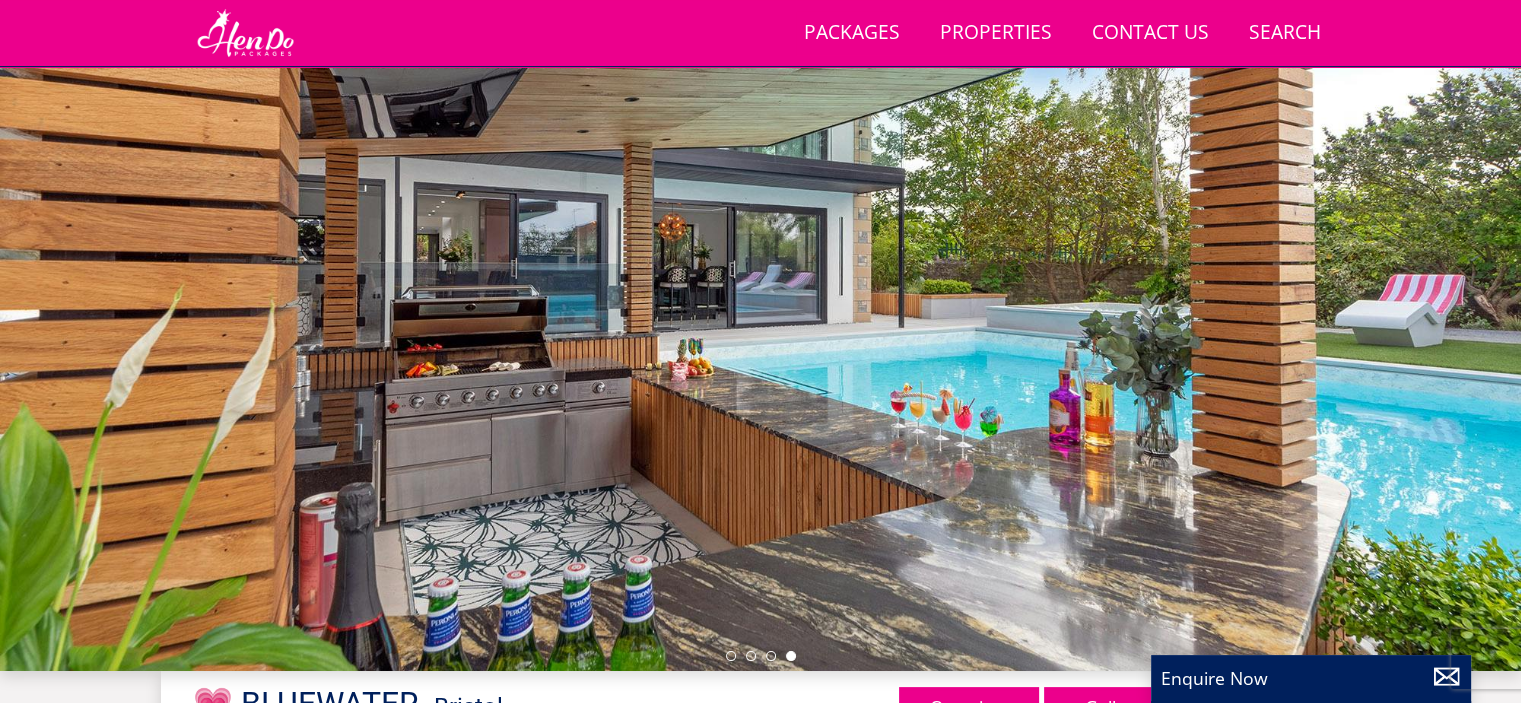 click at bounding box center (760, 321) 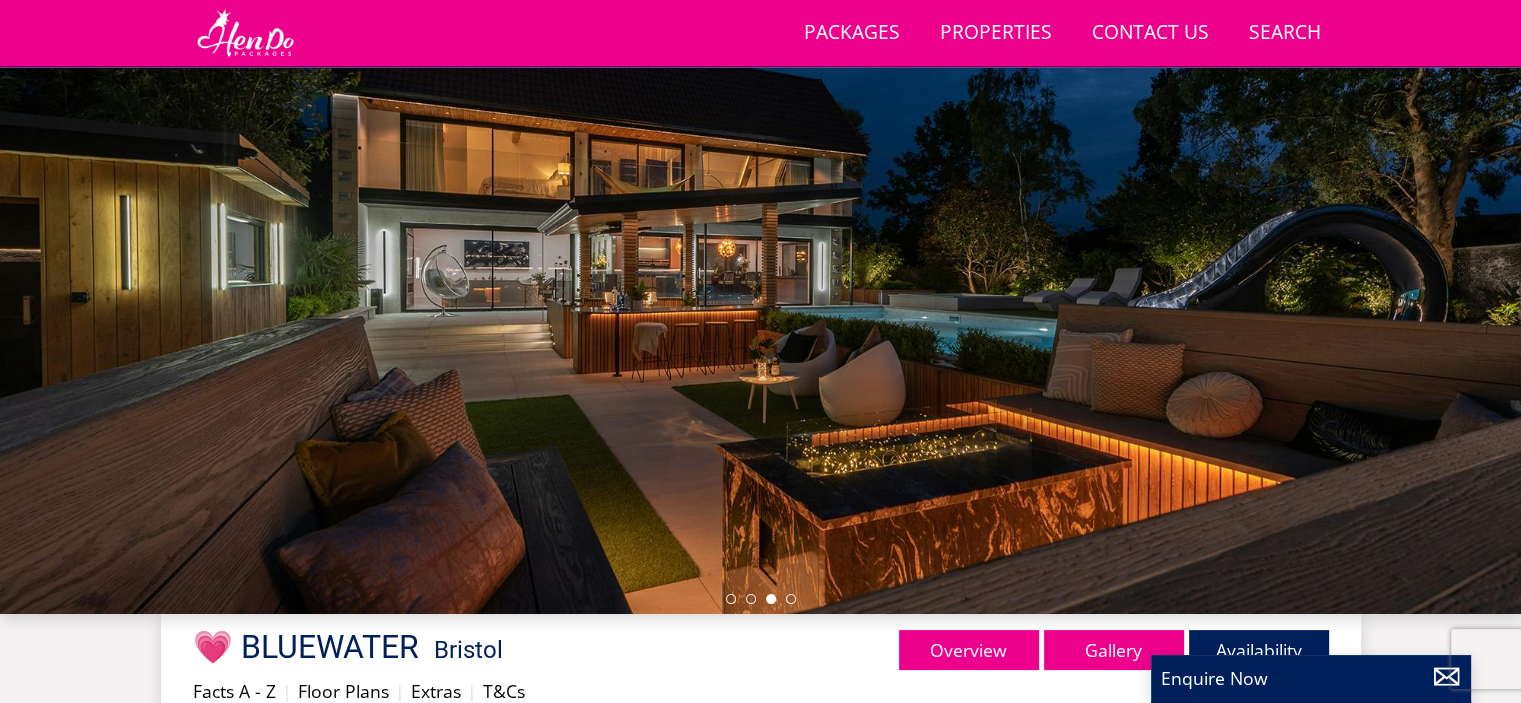 scroll, scrollTop: 240, scrollLeft: 0, axis: vertical 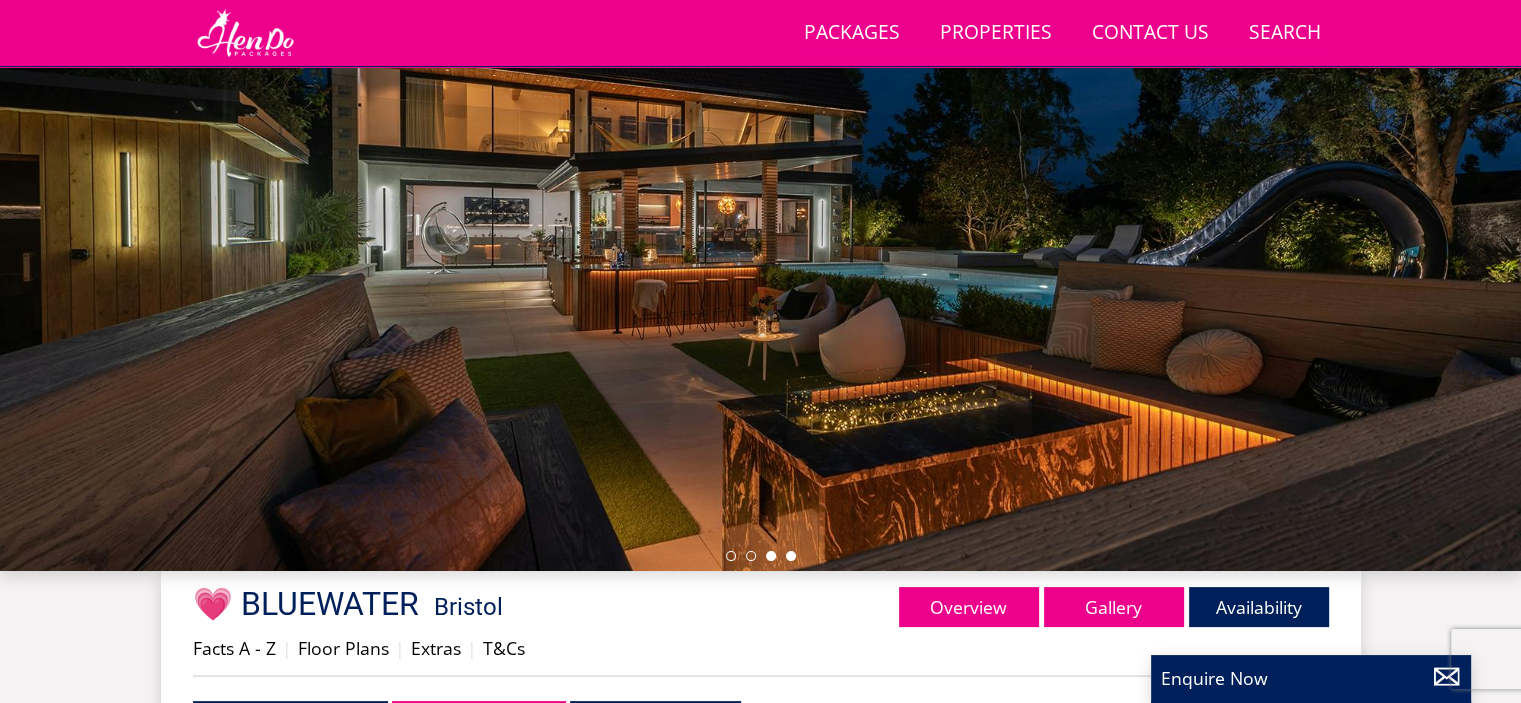 click at bounding box center [791, 556] 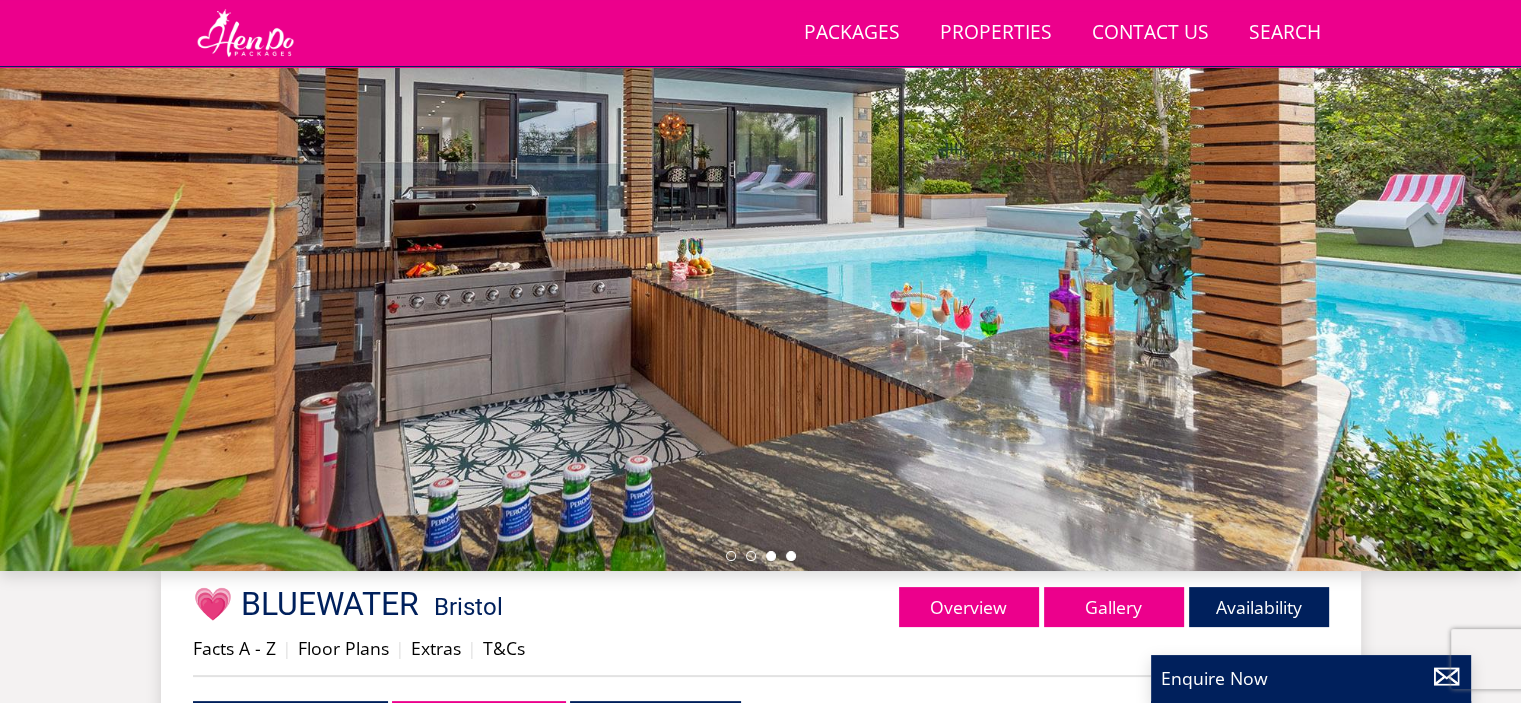 click at bounding box center (771, 556) 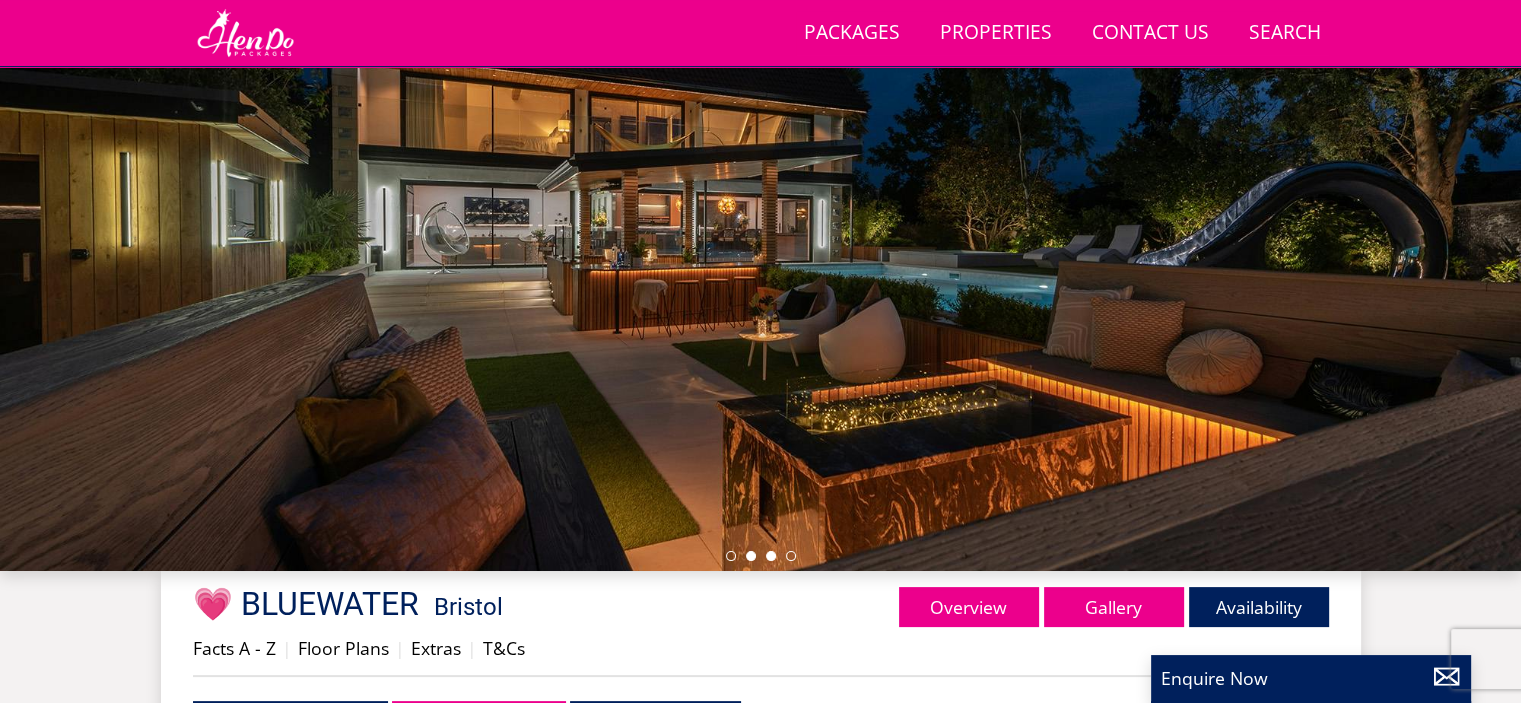 click at bounding box center (751, 556) 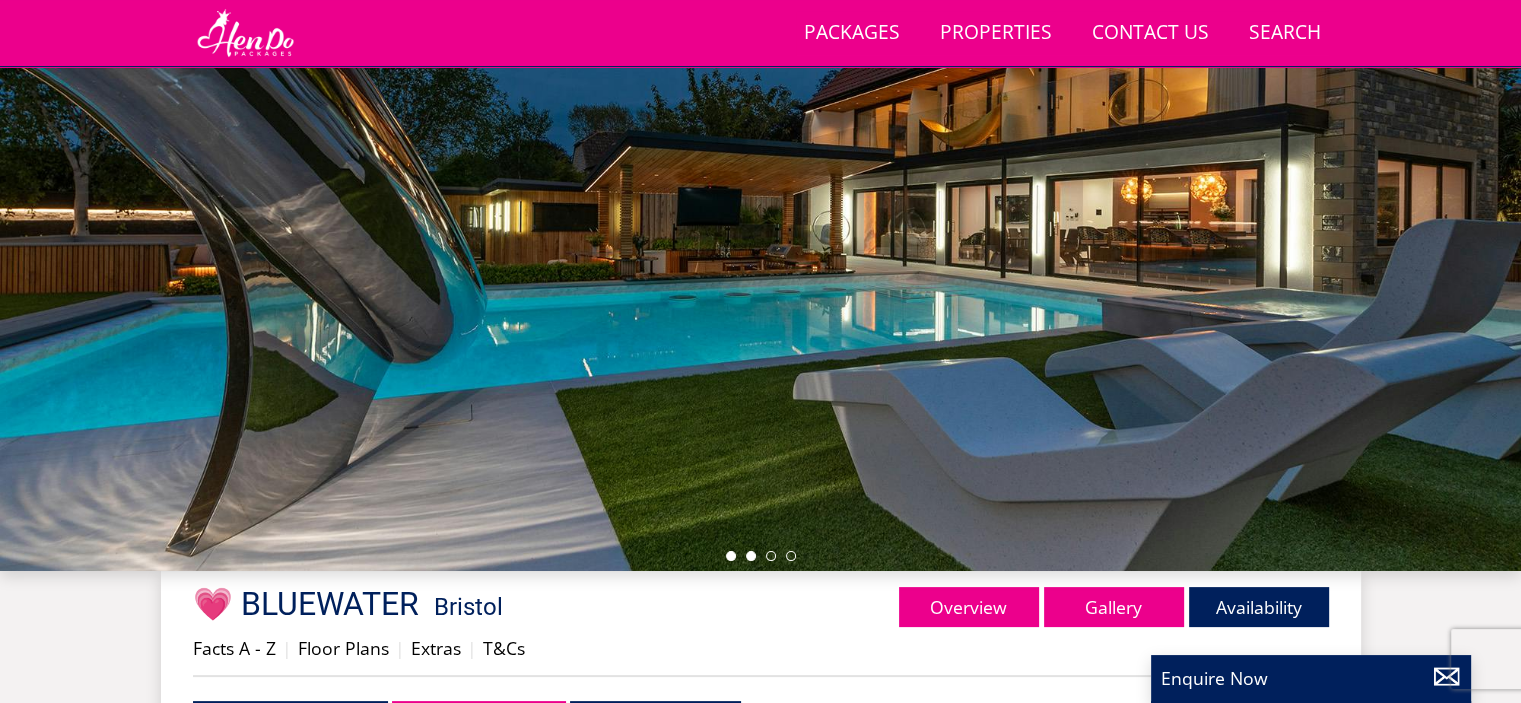 click at bounding box center (731, 556) 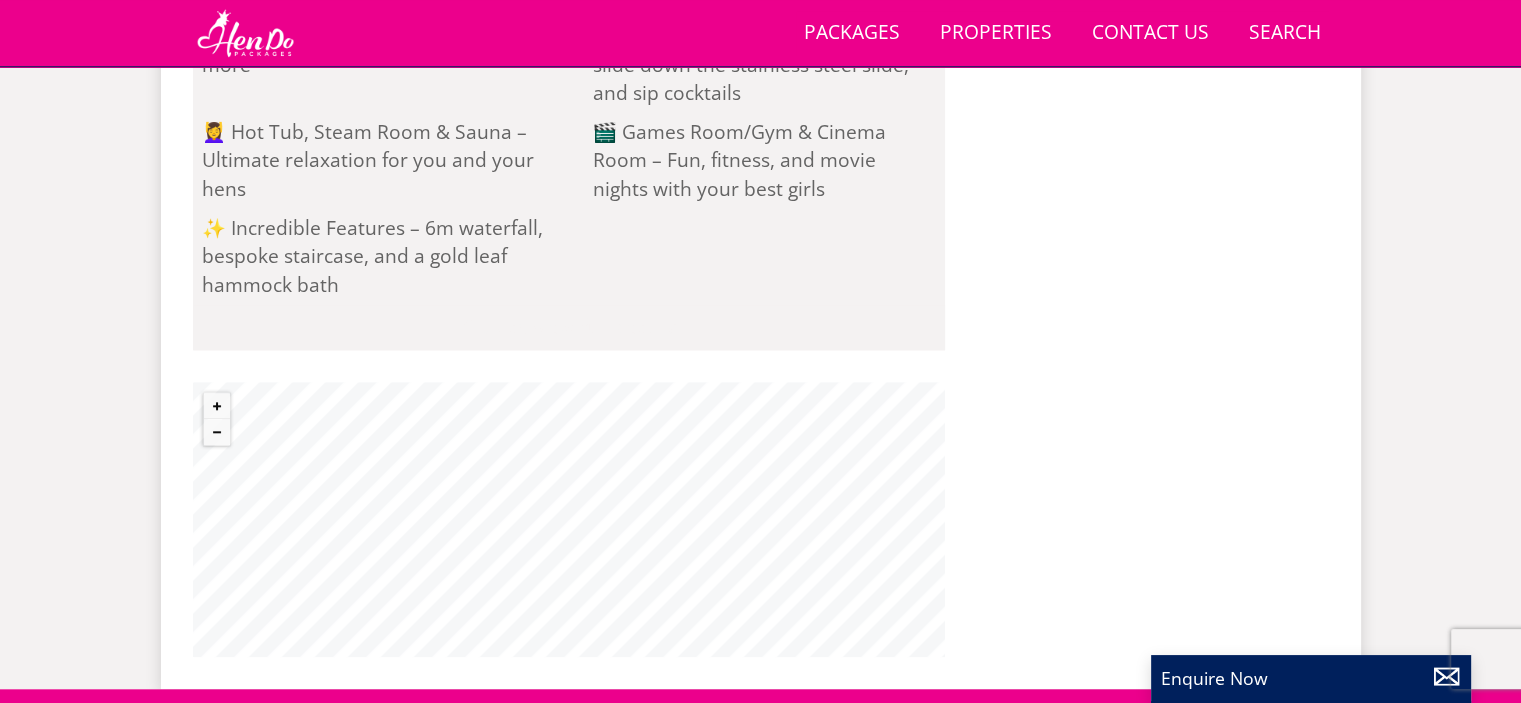 scroll, scrollTop: 1840, scrollLeft: 0, axis: vertical 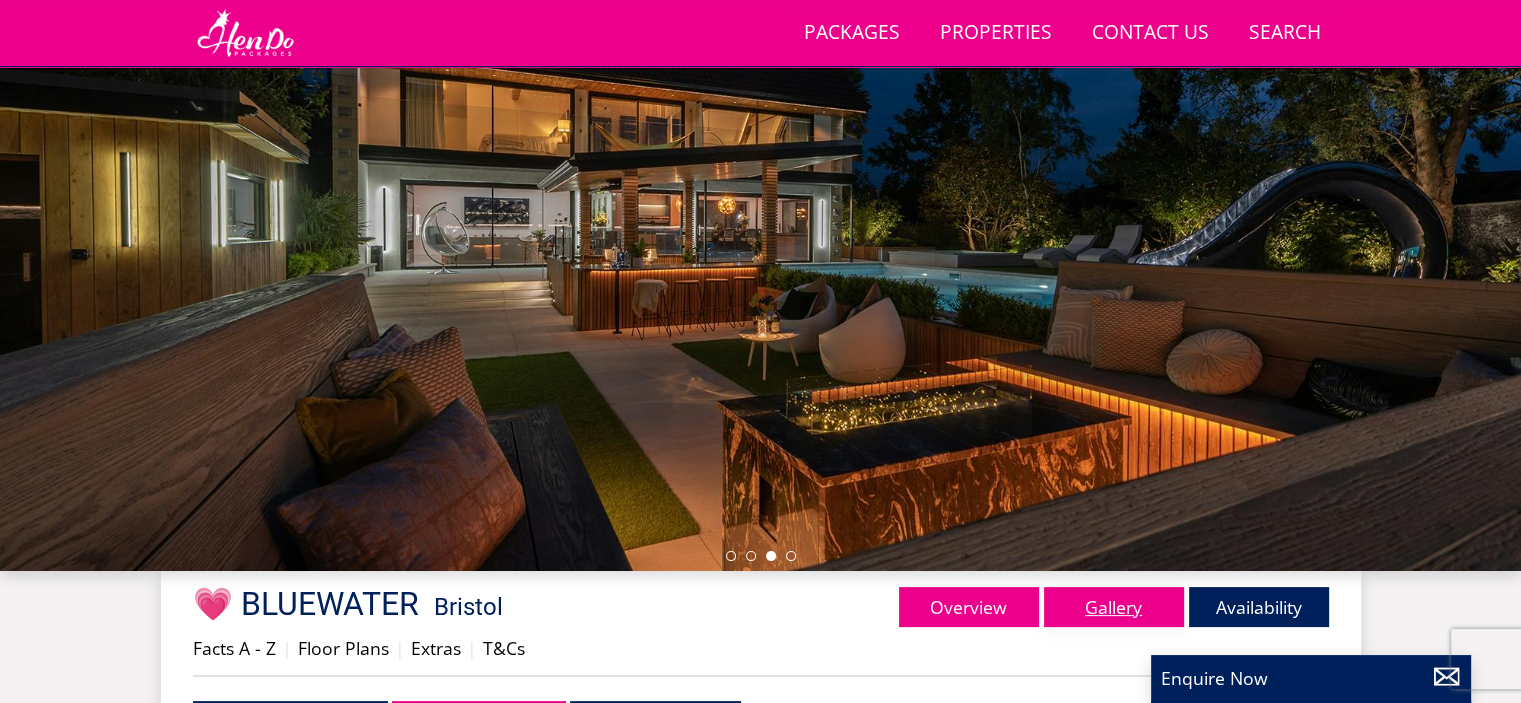 click on "Gallery" at bounding box center [1114, 607] 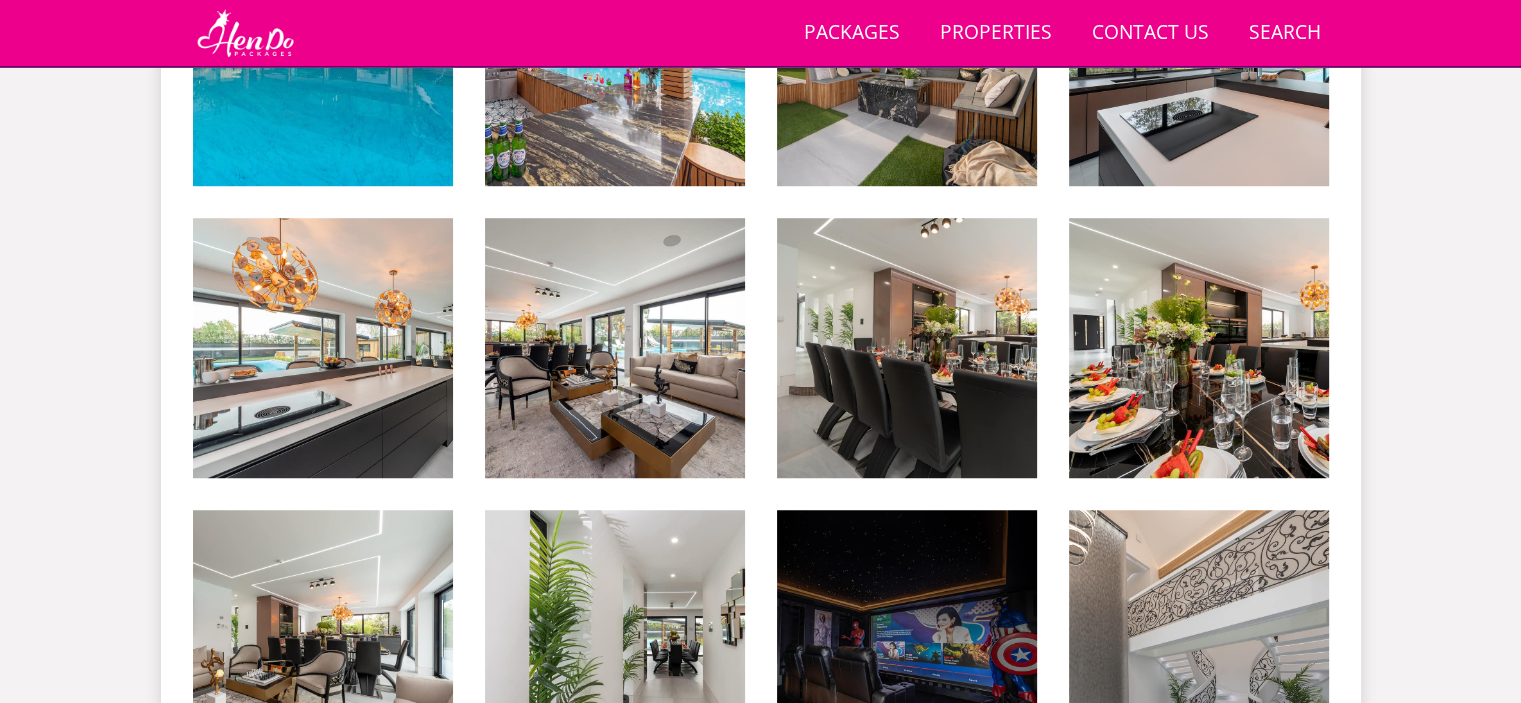 scroll, scrollTop: 1400, scrollLeft: 0, axis: vertical 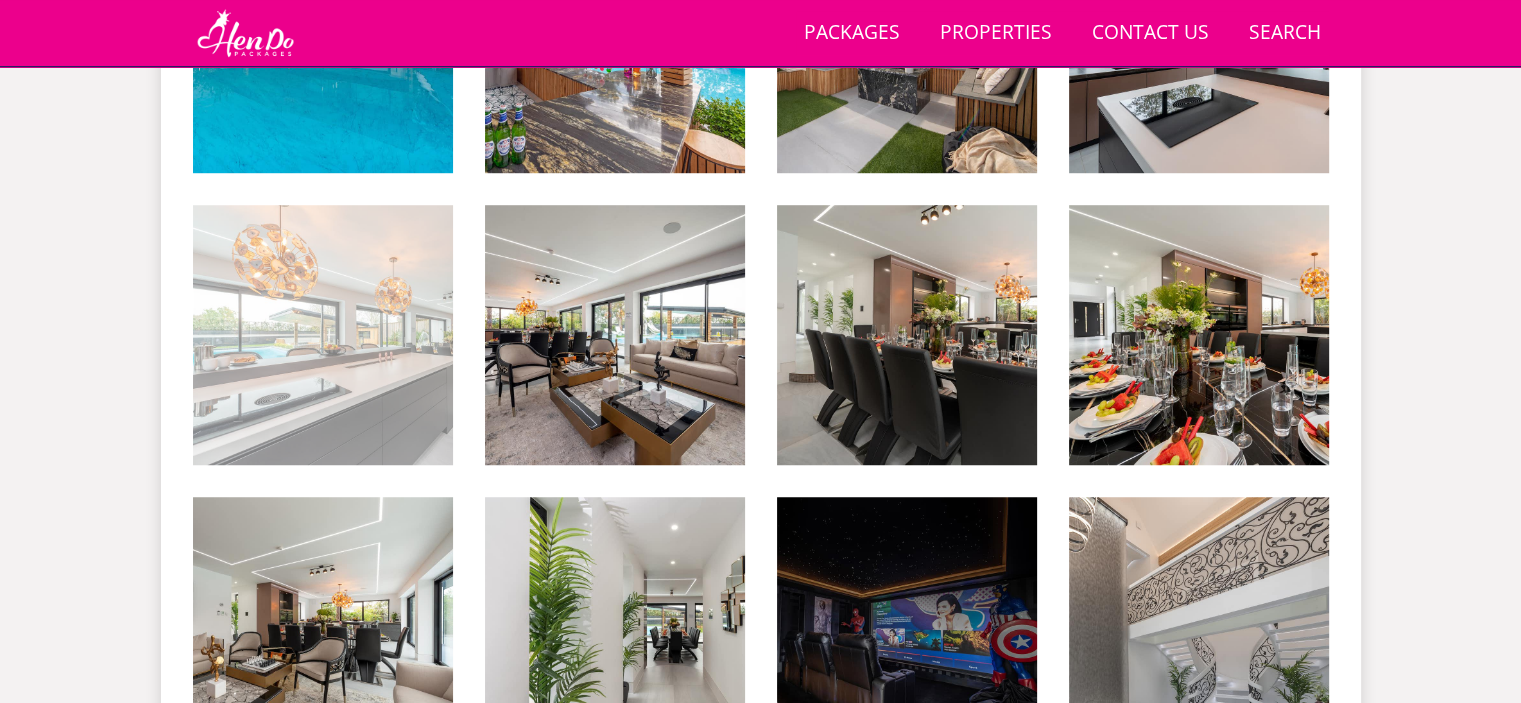 click at bounding box center (323, 335) 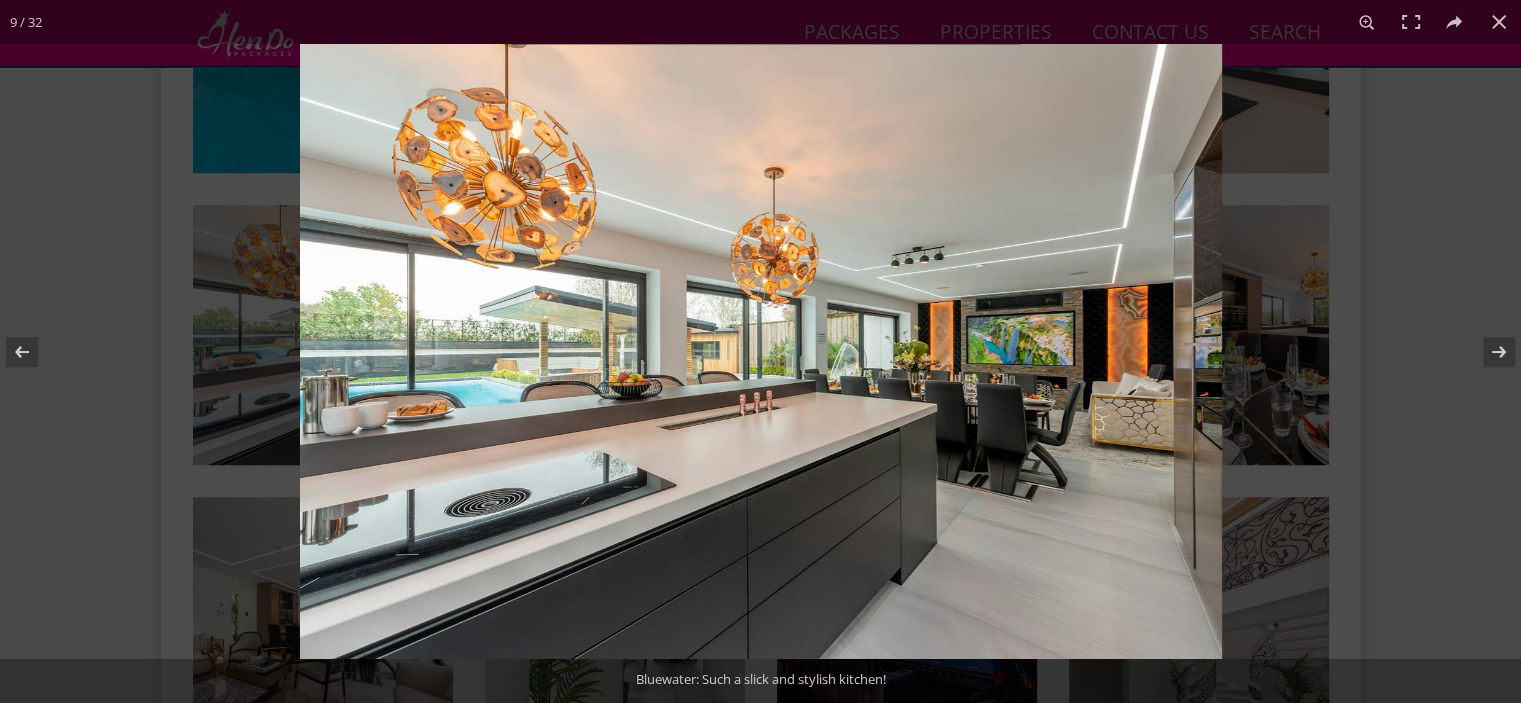 click 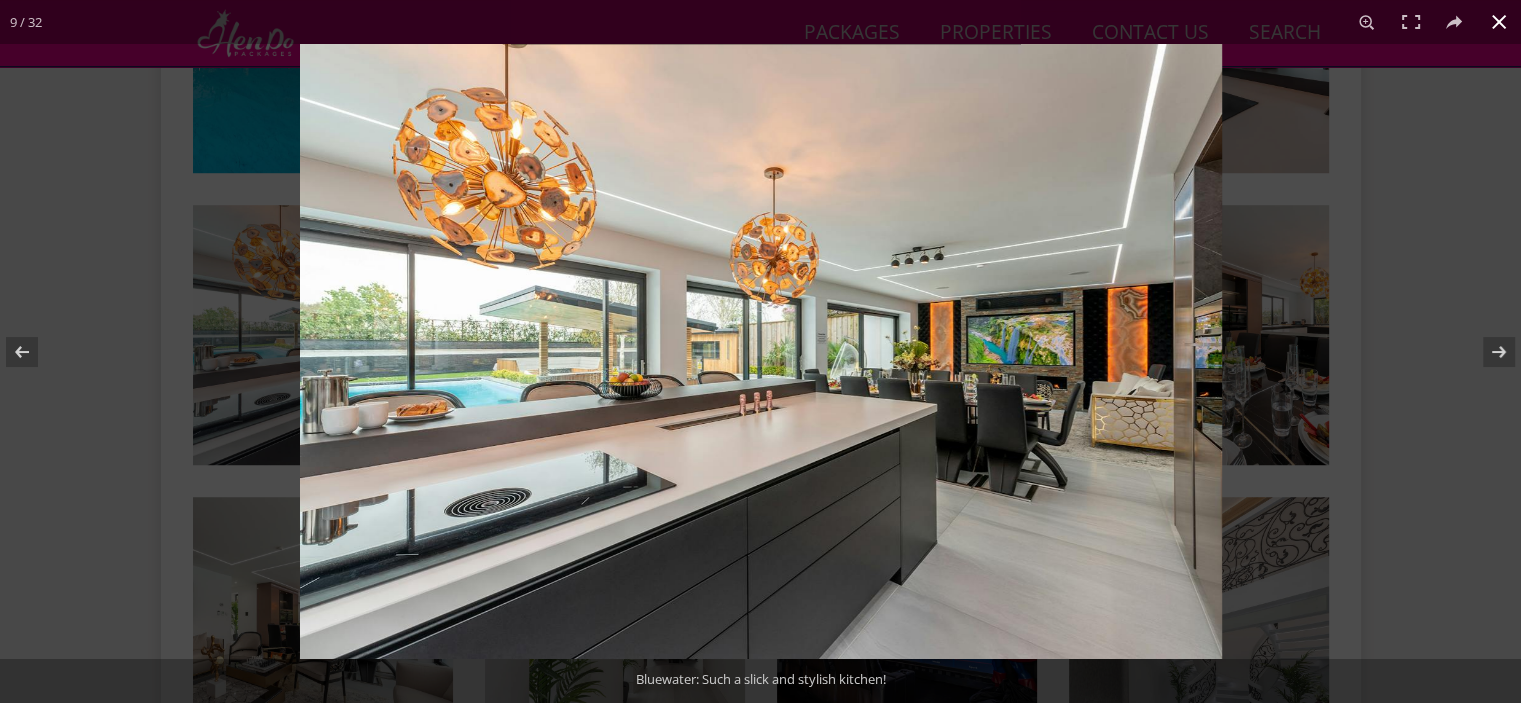 click 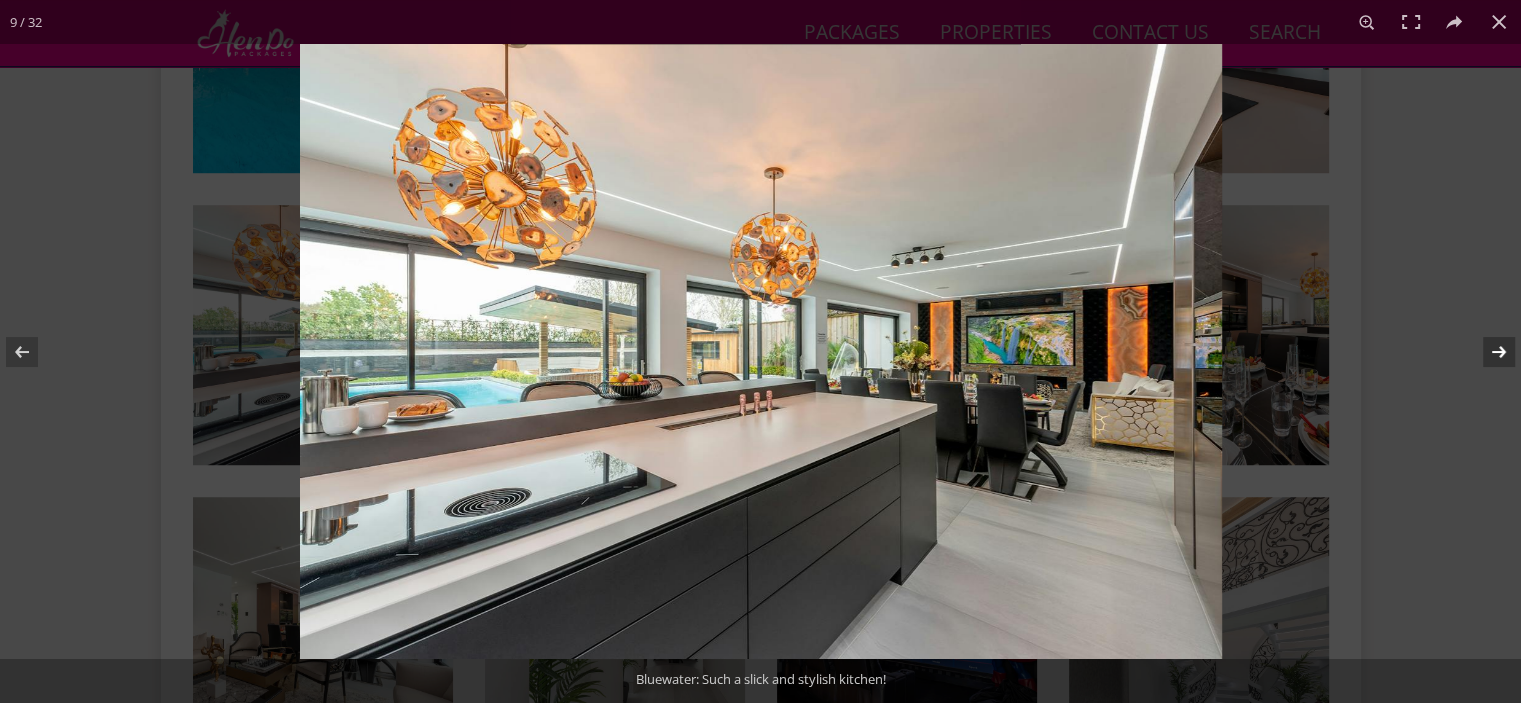 click at bounding box center (1486, 352) 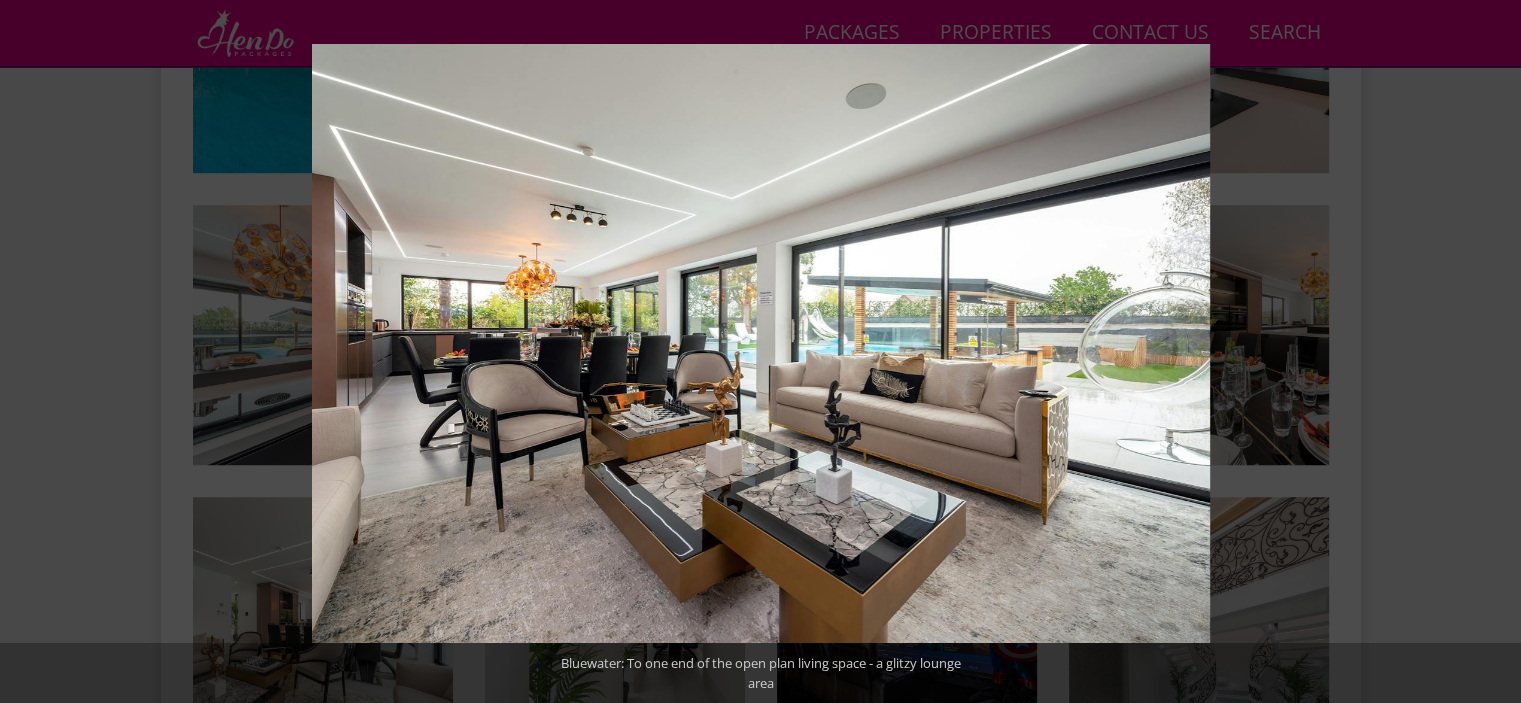 click at bounding box center [1486, 352] 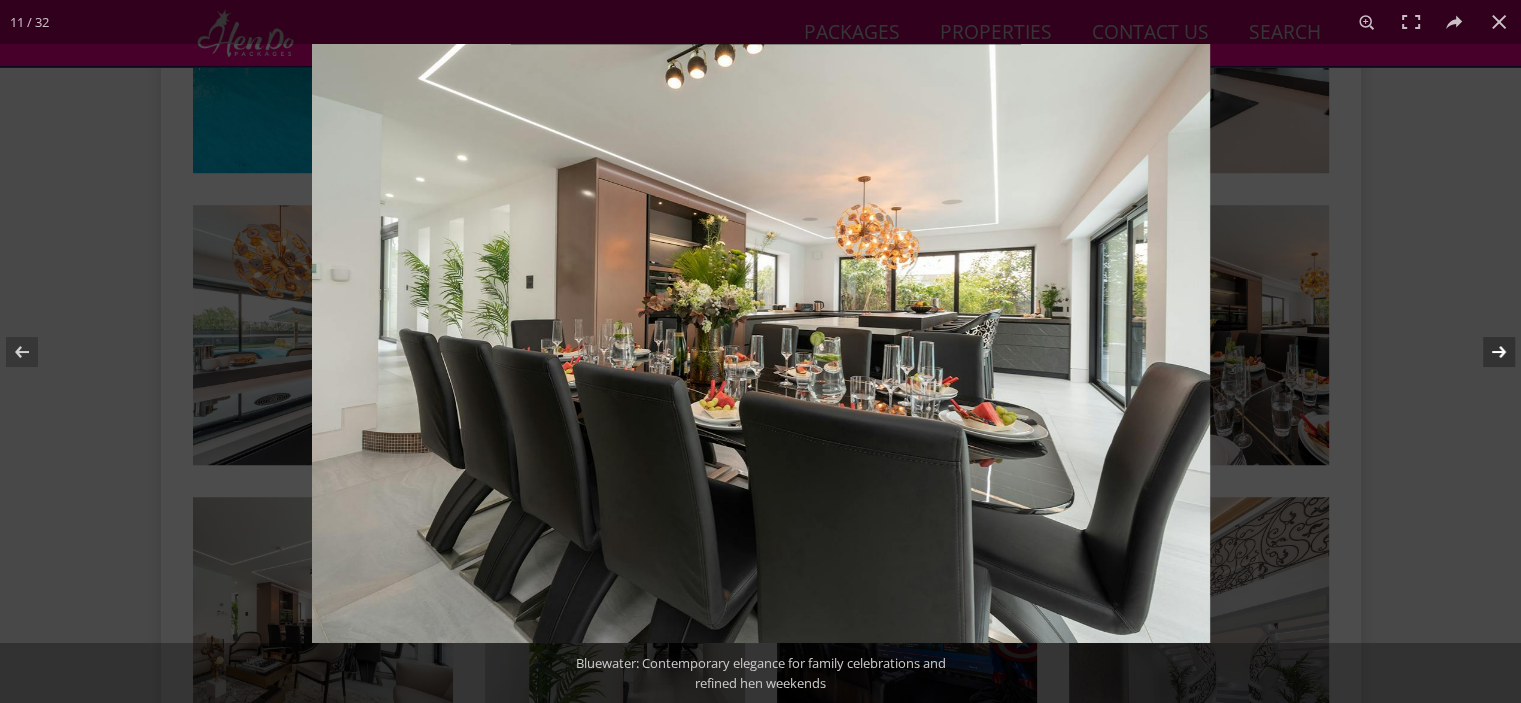click at bounding box center [1486, 352] 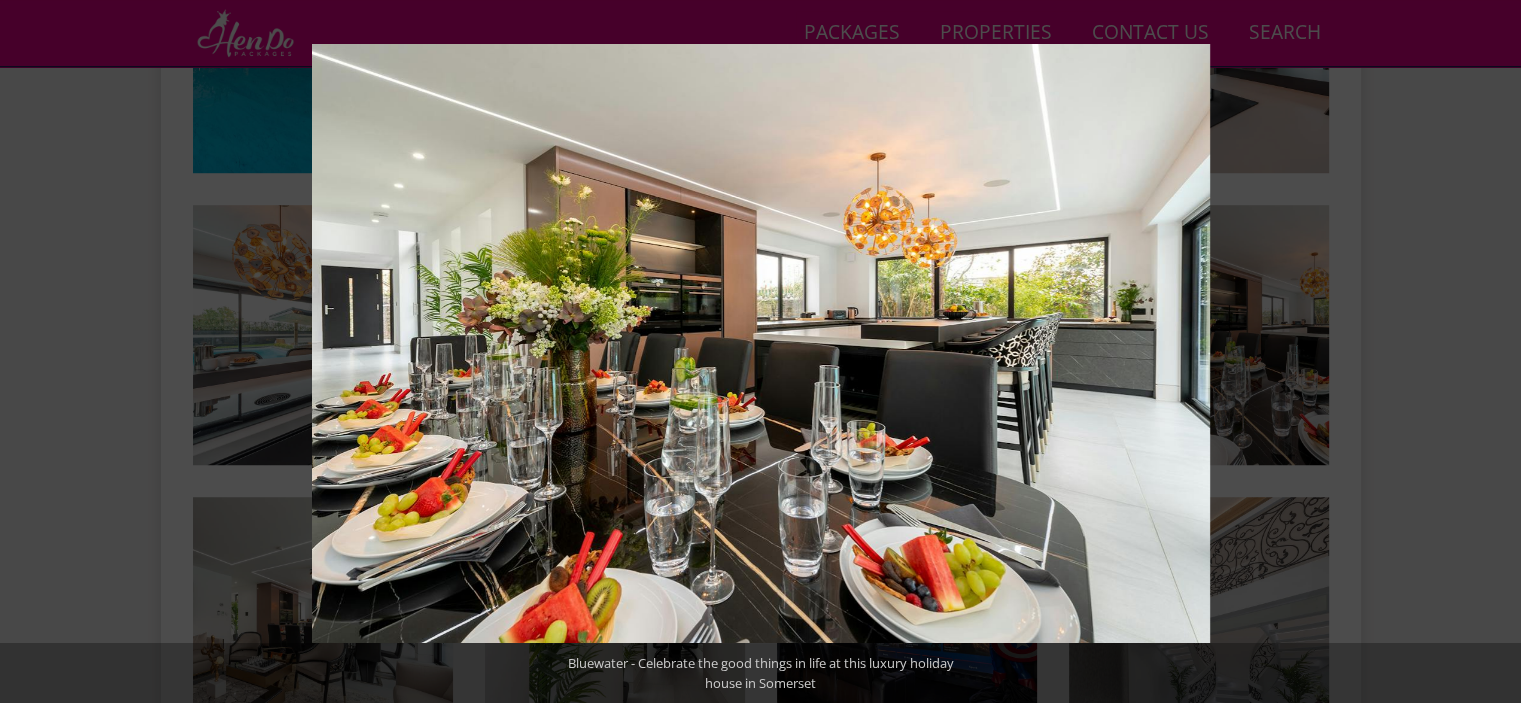 click at bounding box center (1486, 352) 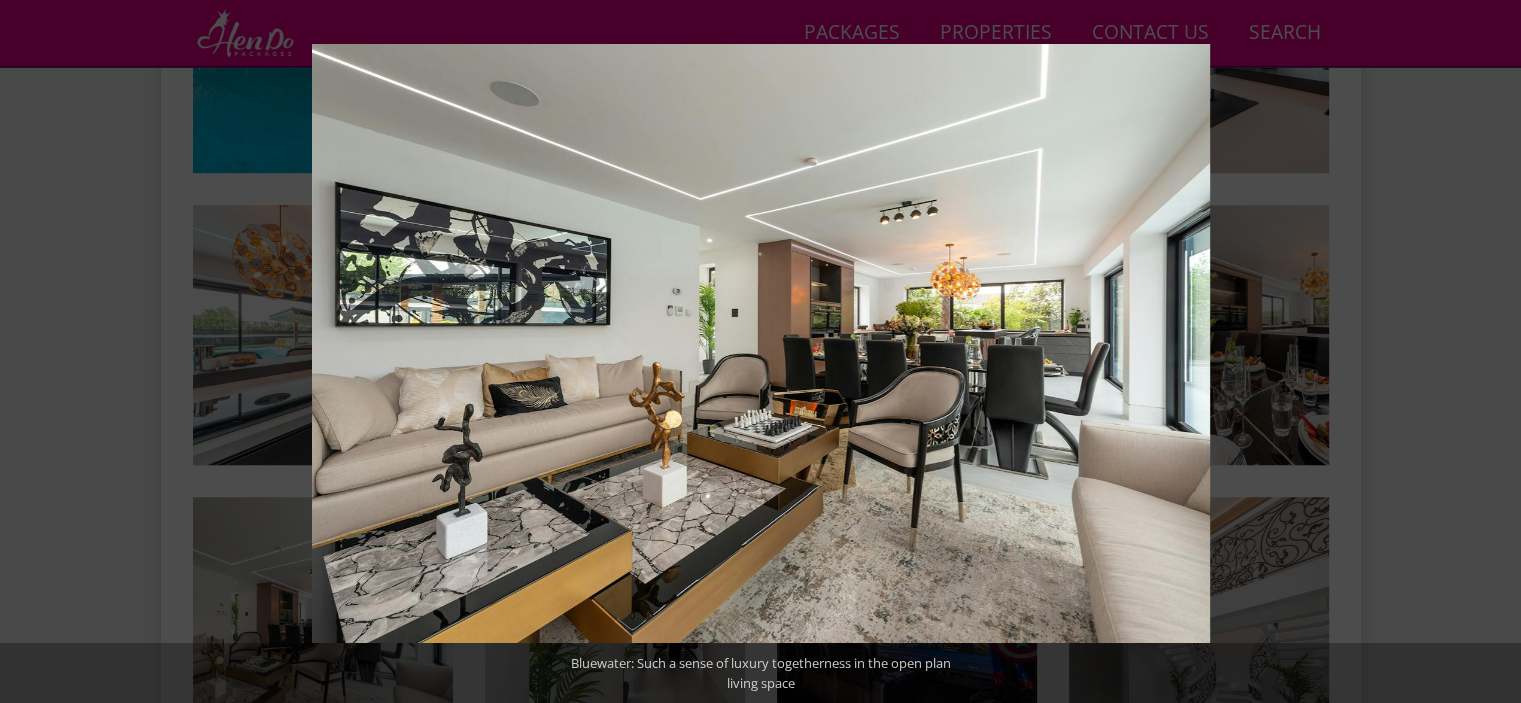 click at bounding box center (1486, 352) 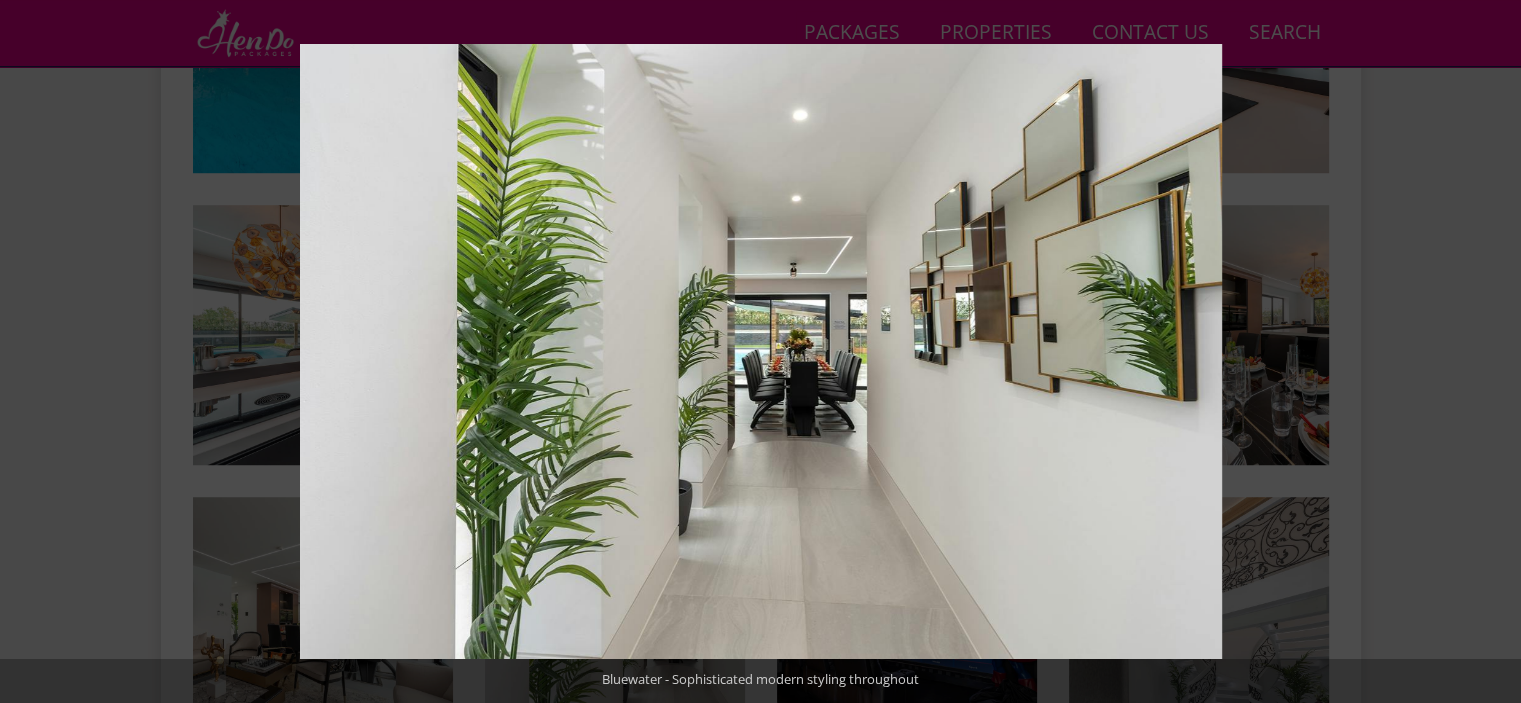 click at bounding box center [1486, 352] 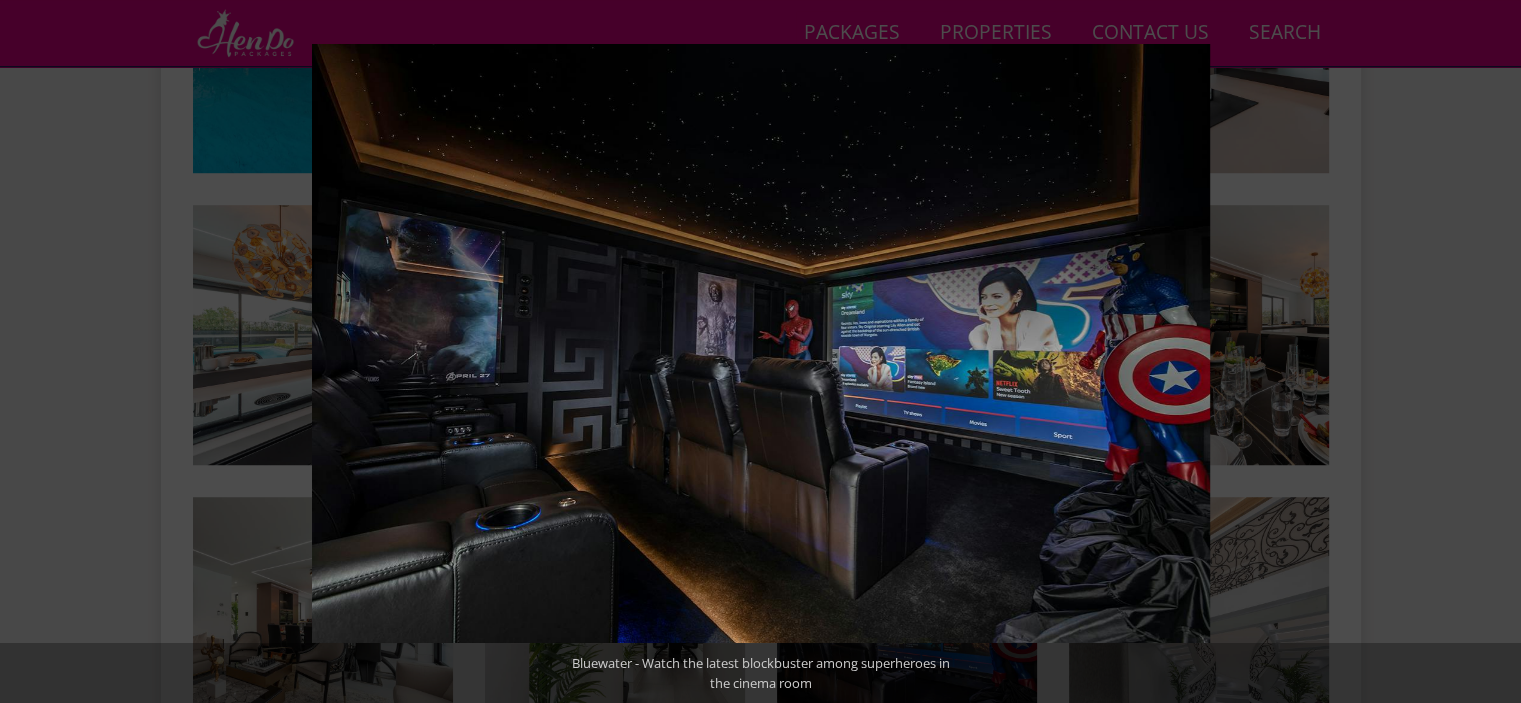 click at bounding box center (1486, 352) 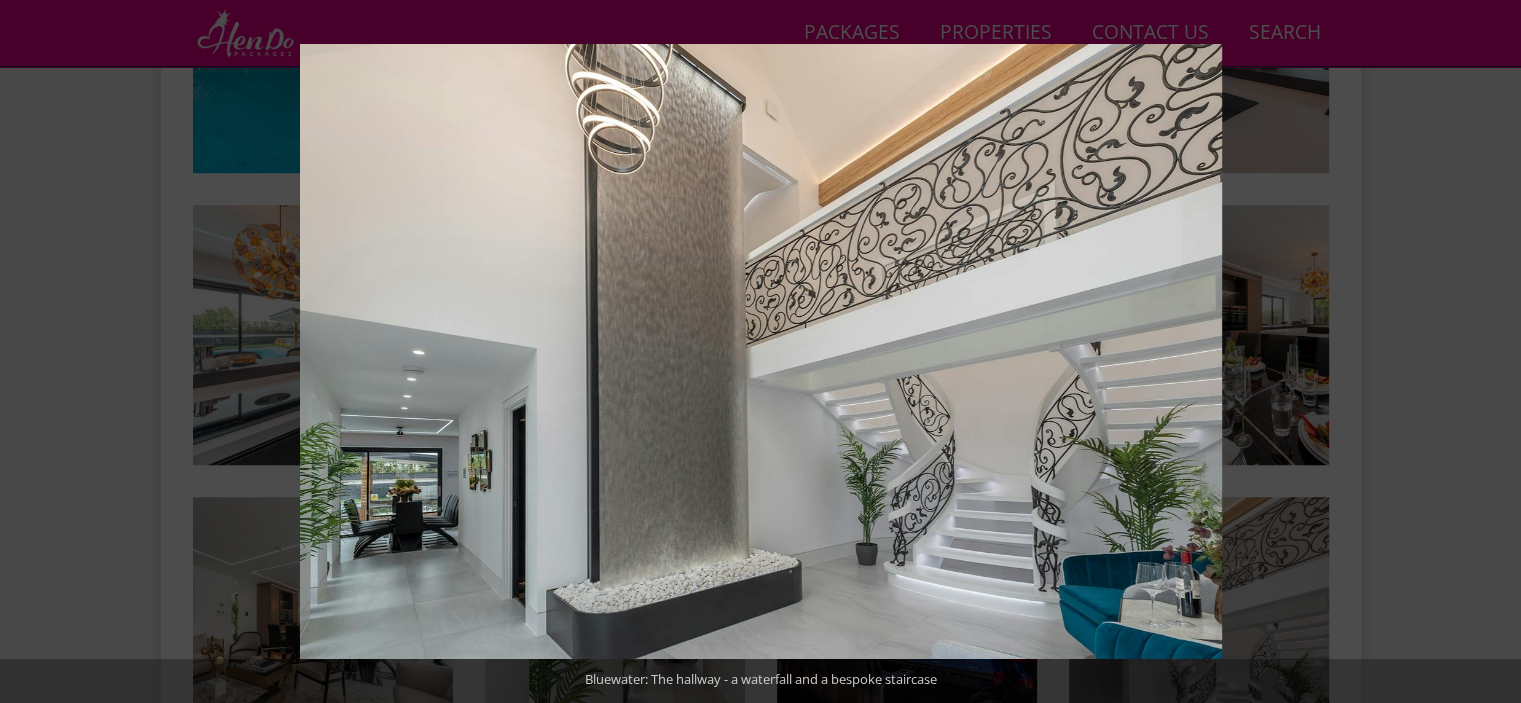 click at bounding box center [1486, 352] 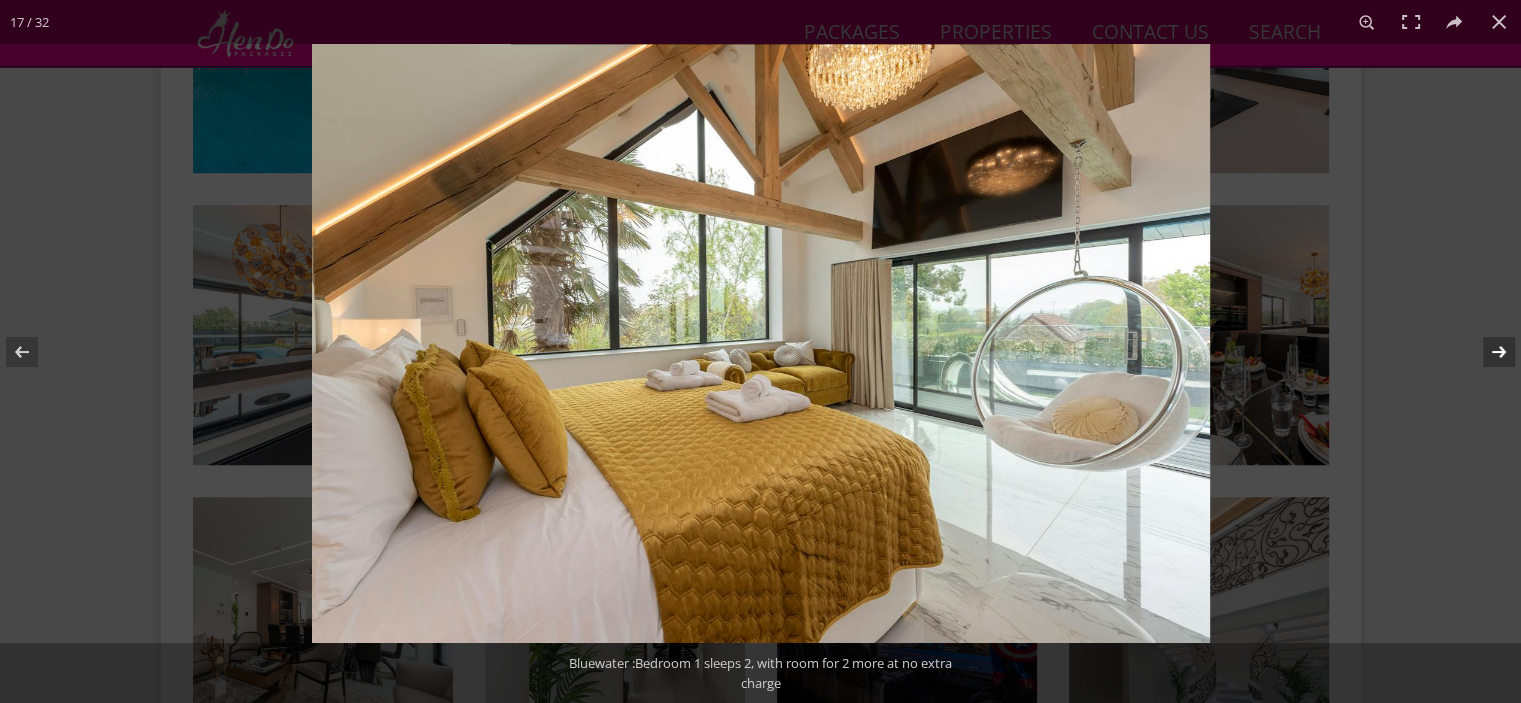click at bounding box center (1486, 352) 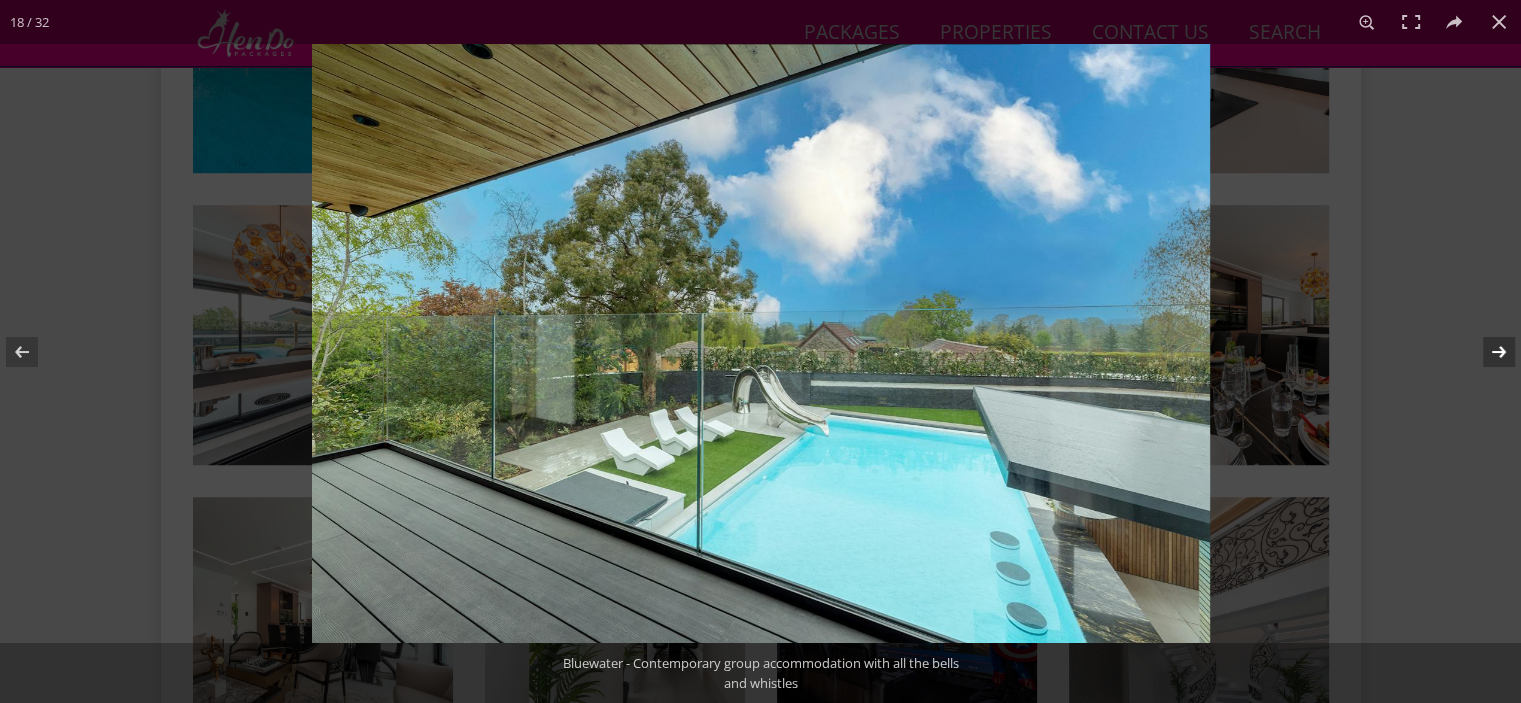 click at bounding box center [1486, 352] 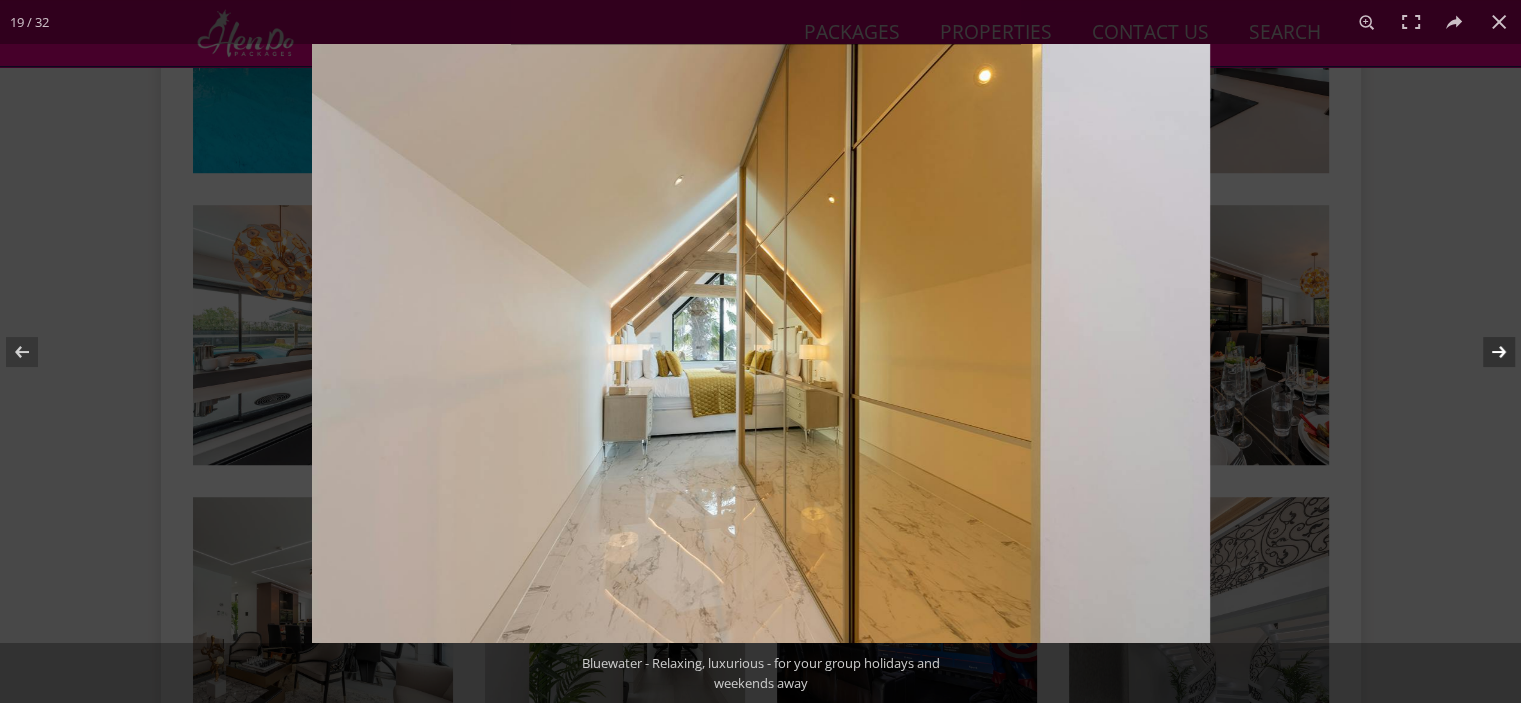 click at bounding box center [1486, 352] 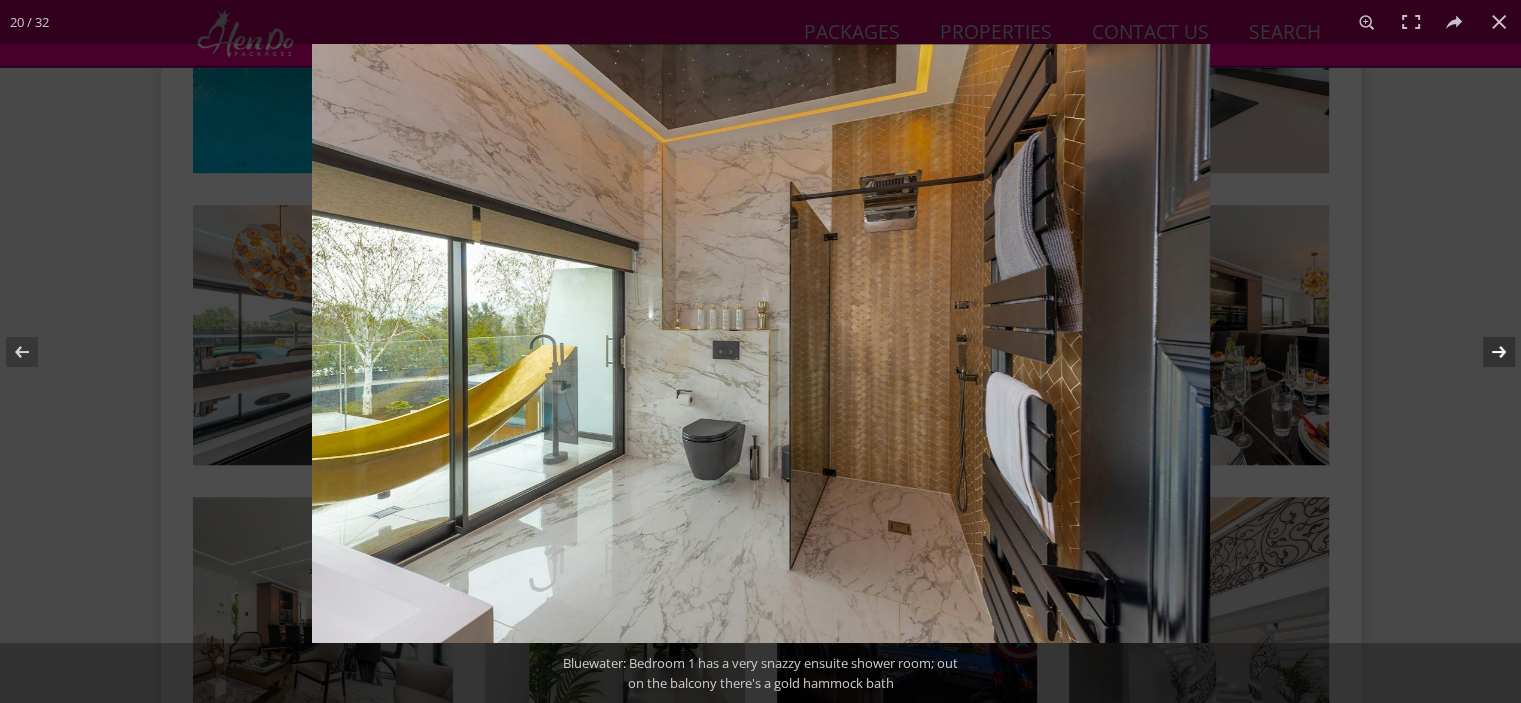 click at bounding box center (1486, 352) 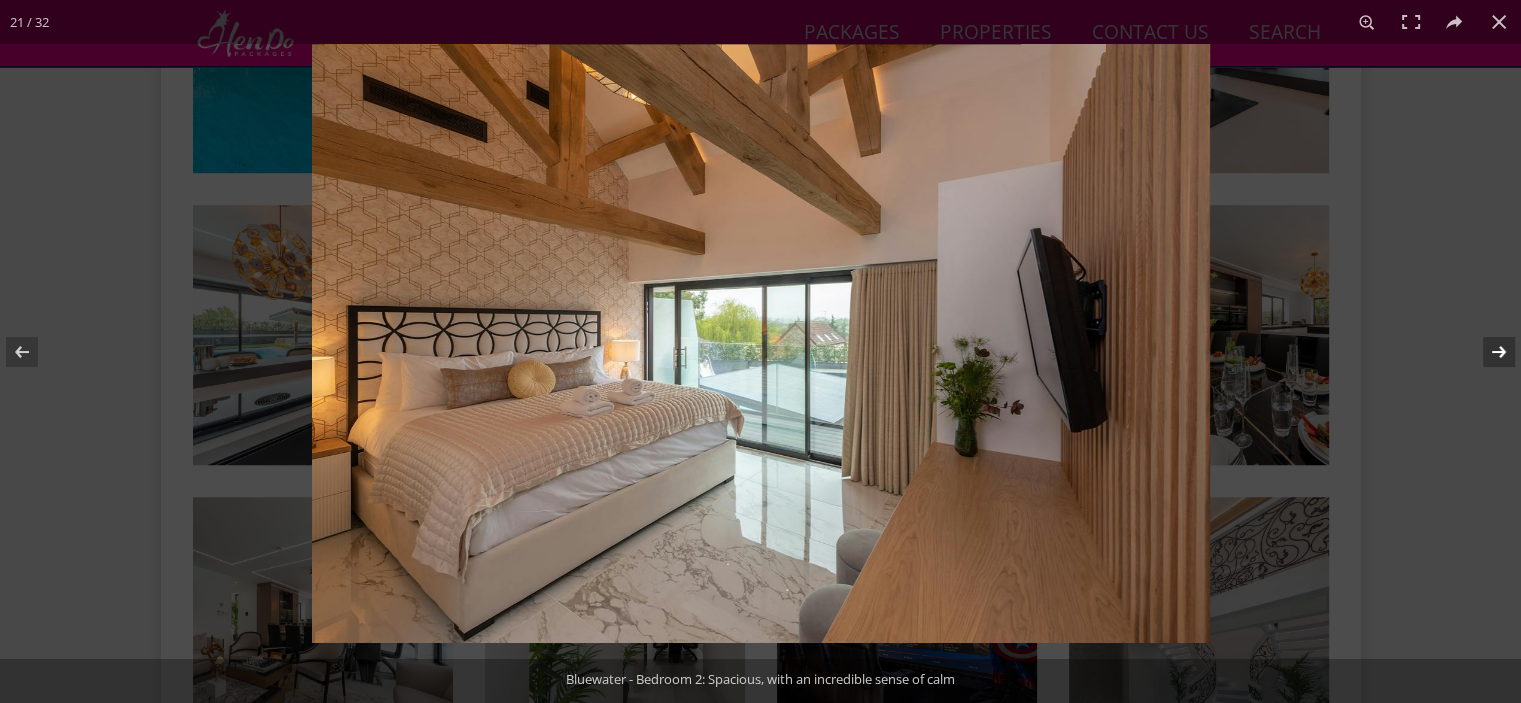 click at bounding box center [1486, 352] 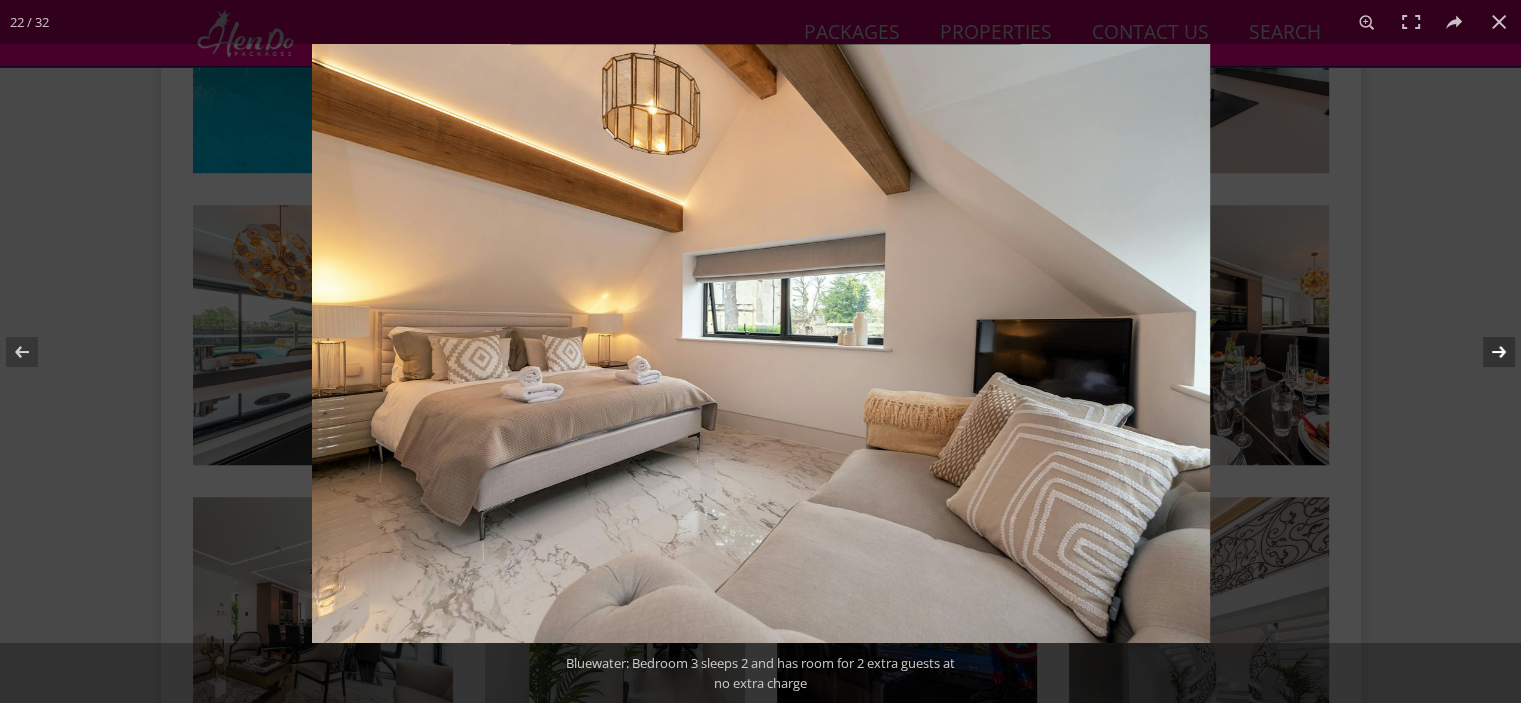 click at bounding box center (1486, 352) 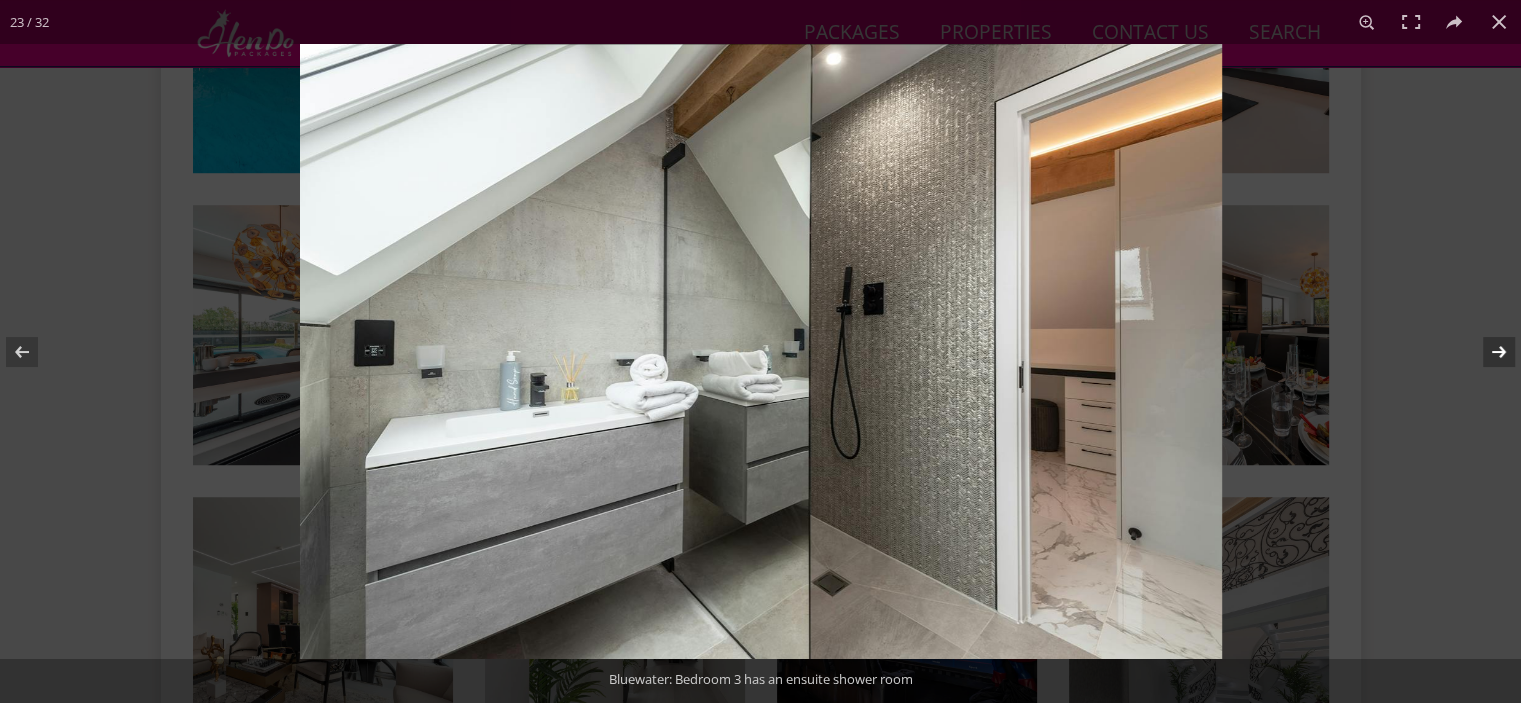 click at bounding box center [1486, 352] 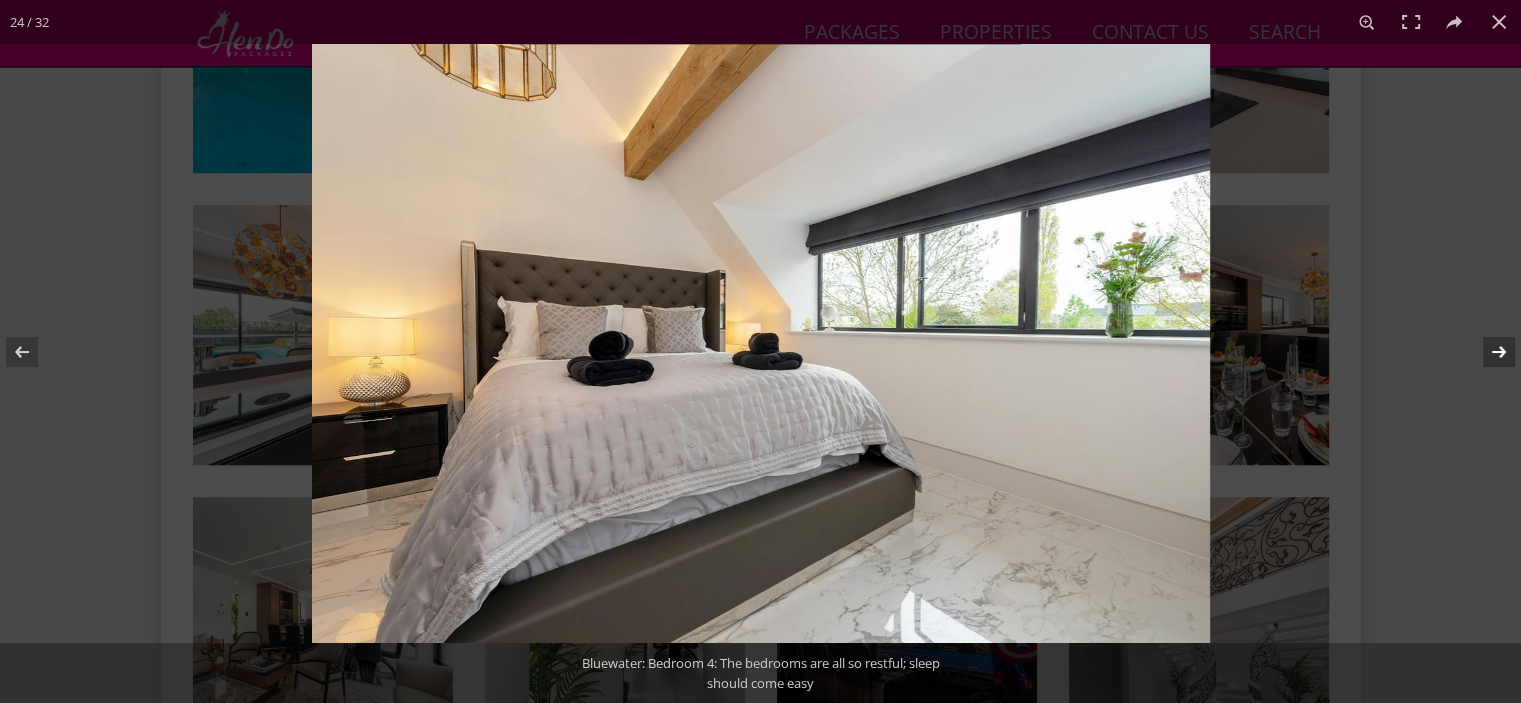 click at bounding box center (1486, 352) 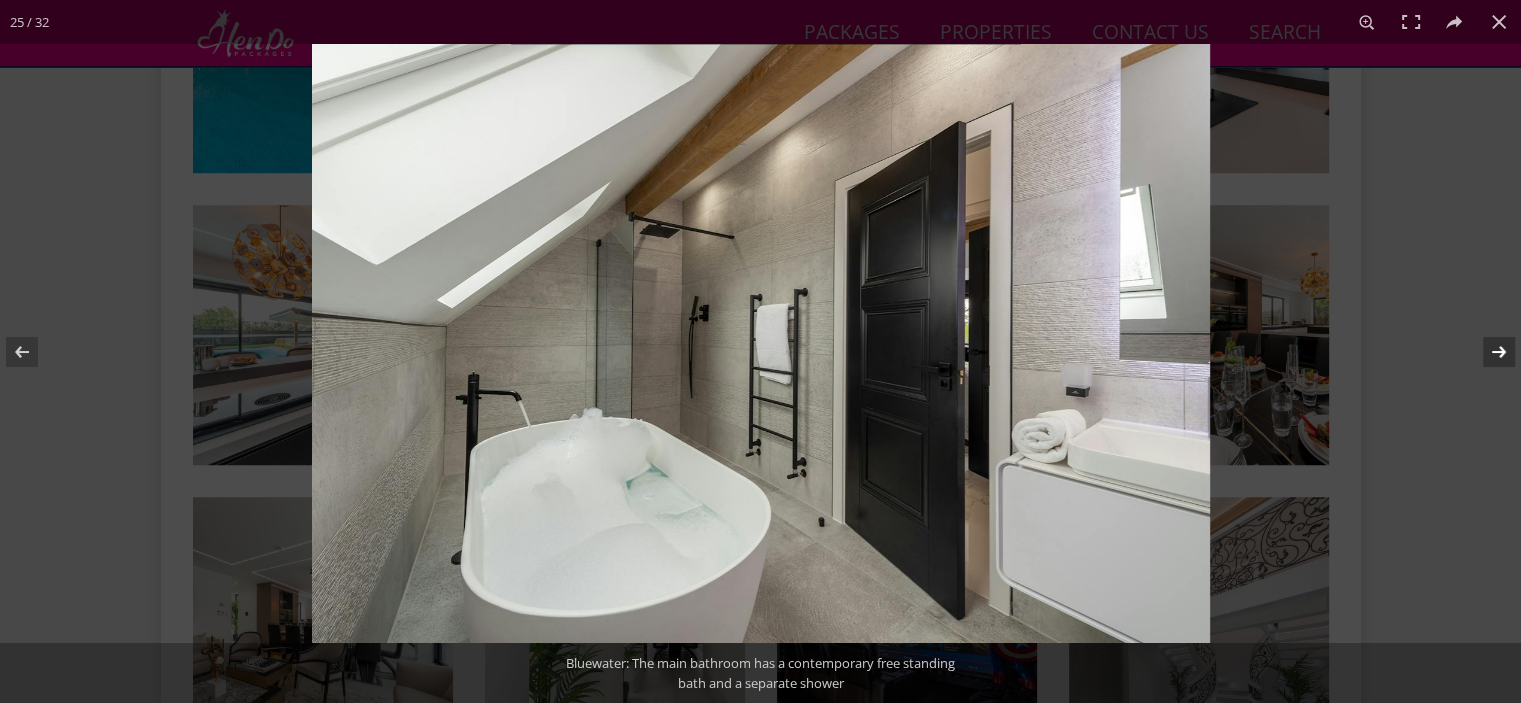 click at bounding box center [1486, 352] 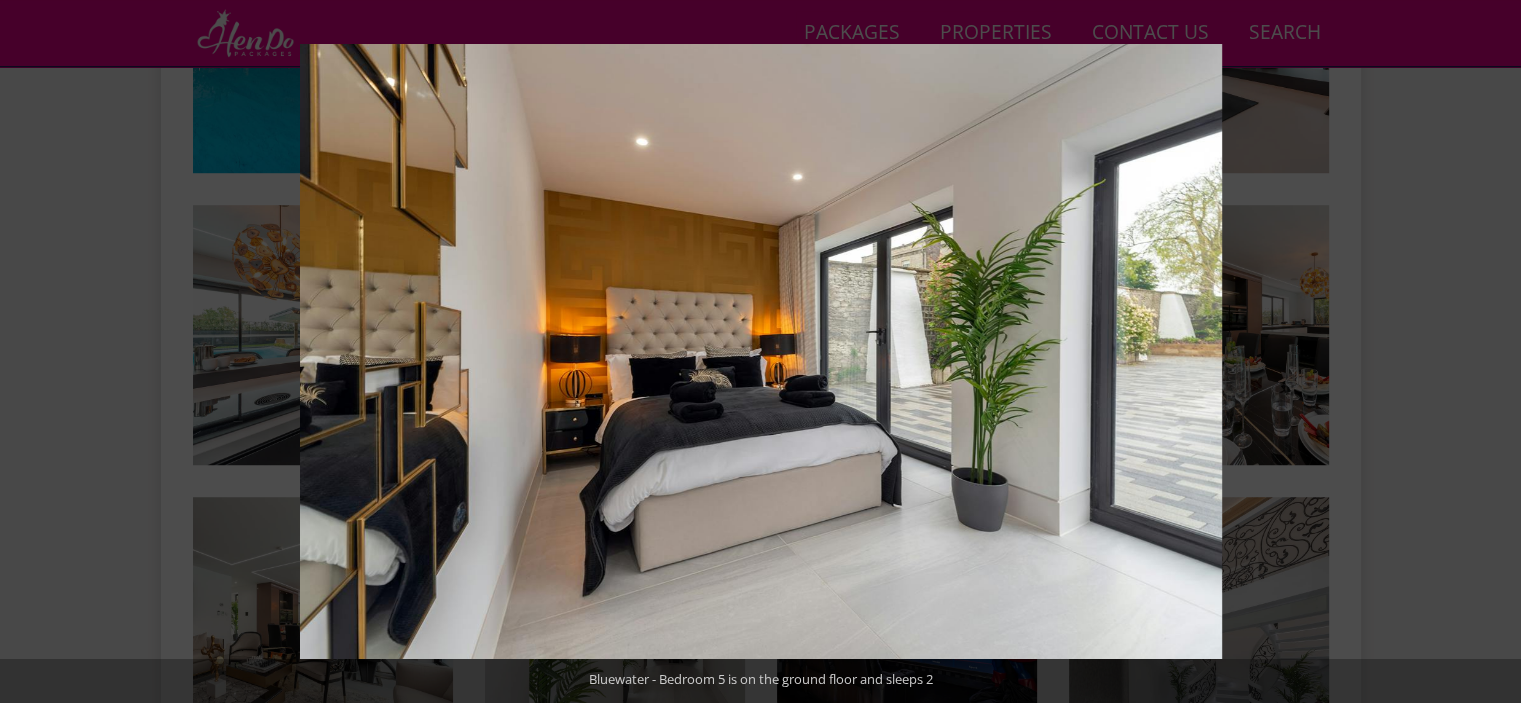 click at bounding box center [1486, 352] 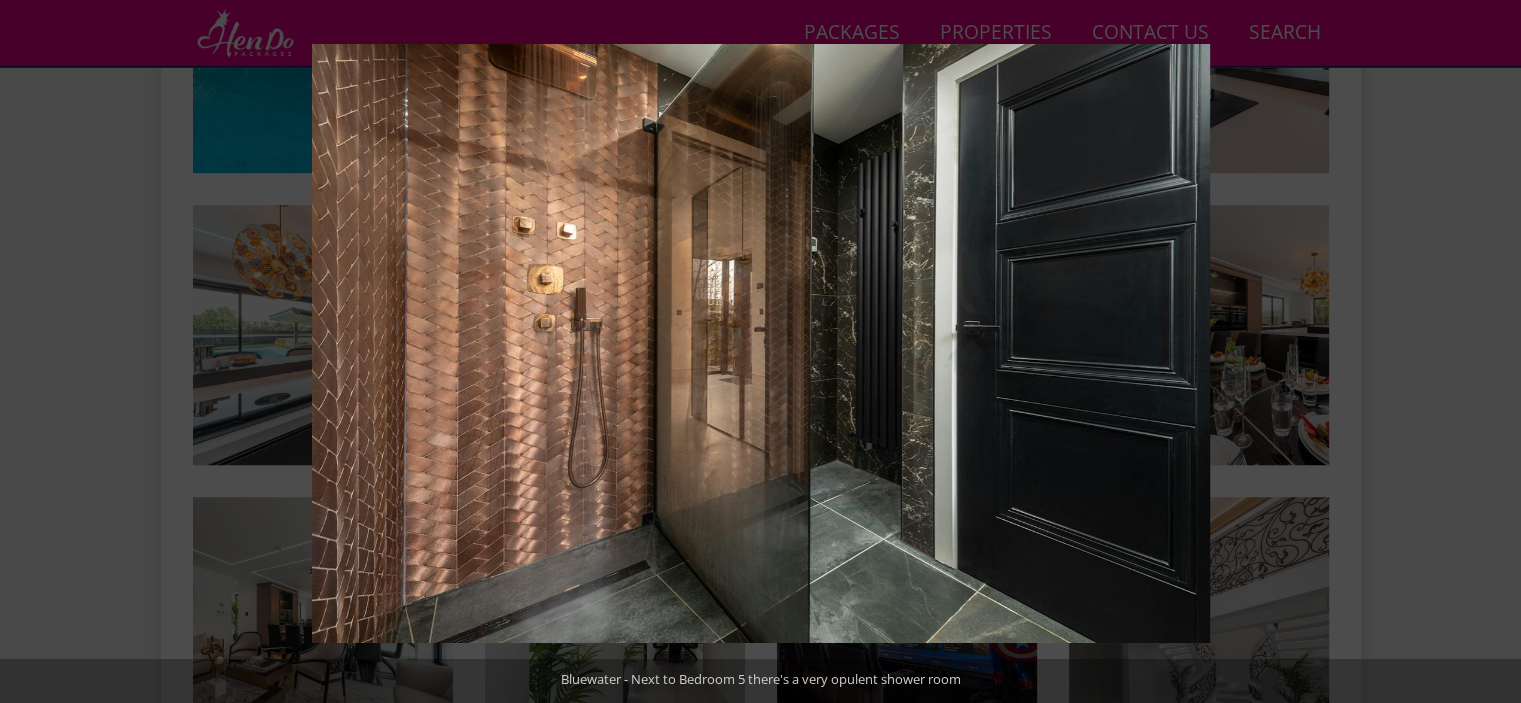 click at bounding box center (1486, 352) 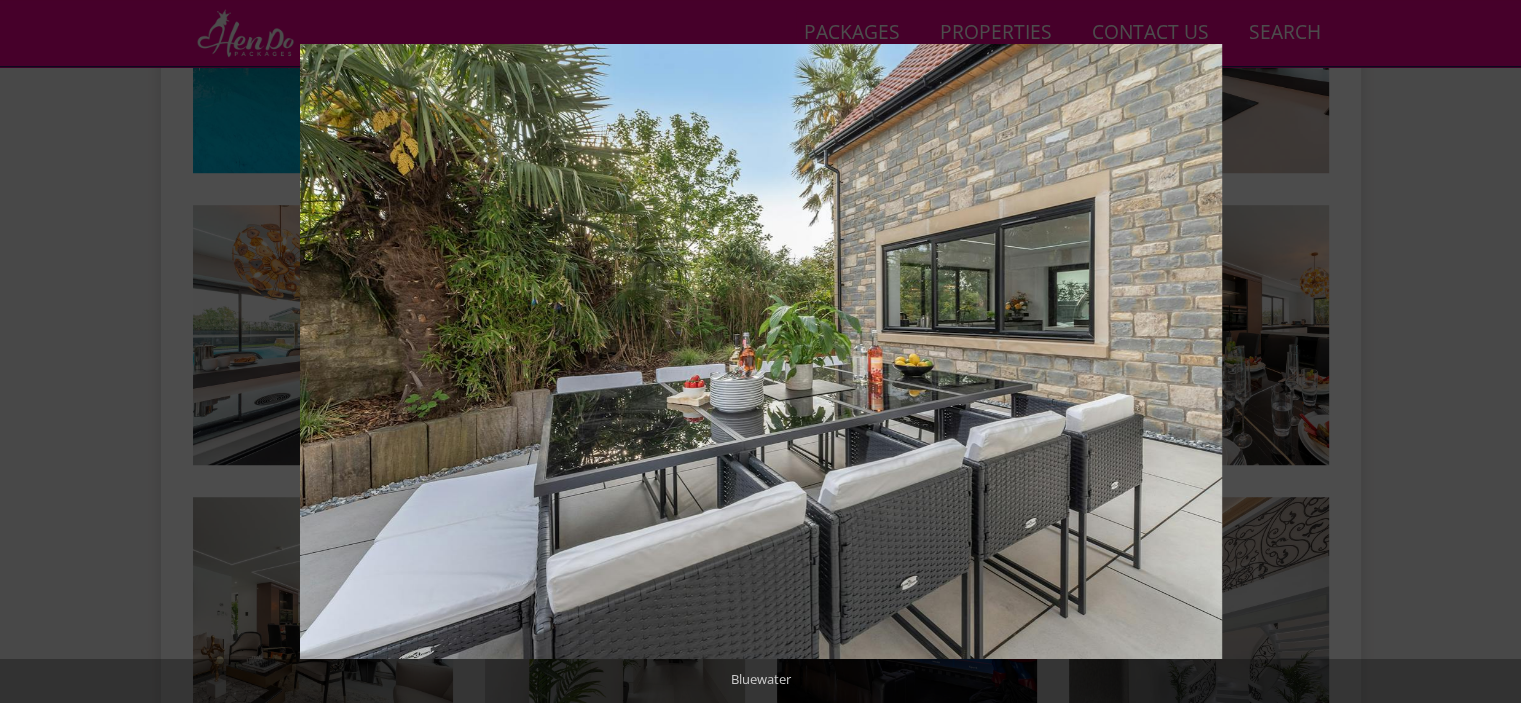 click at bounding box center (1486, 352) 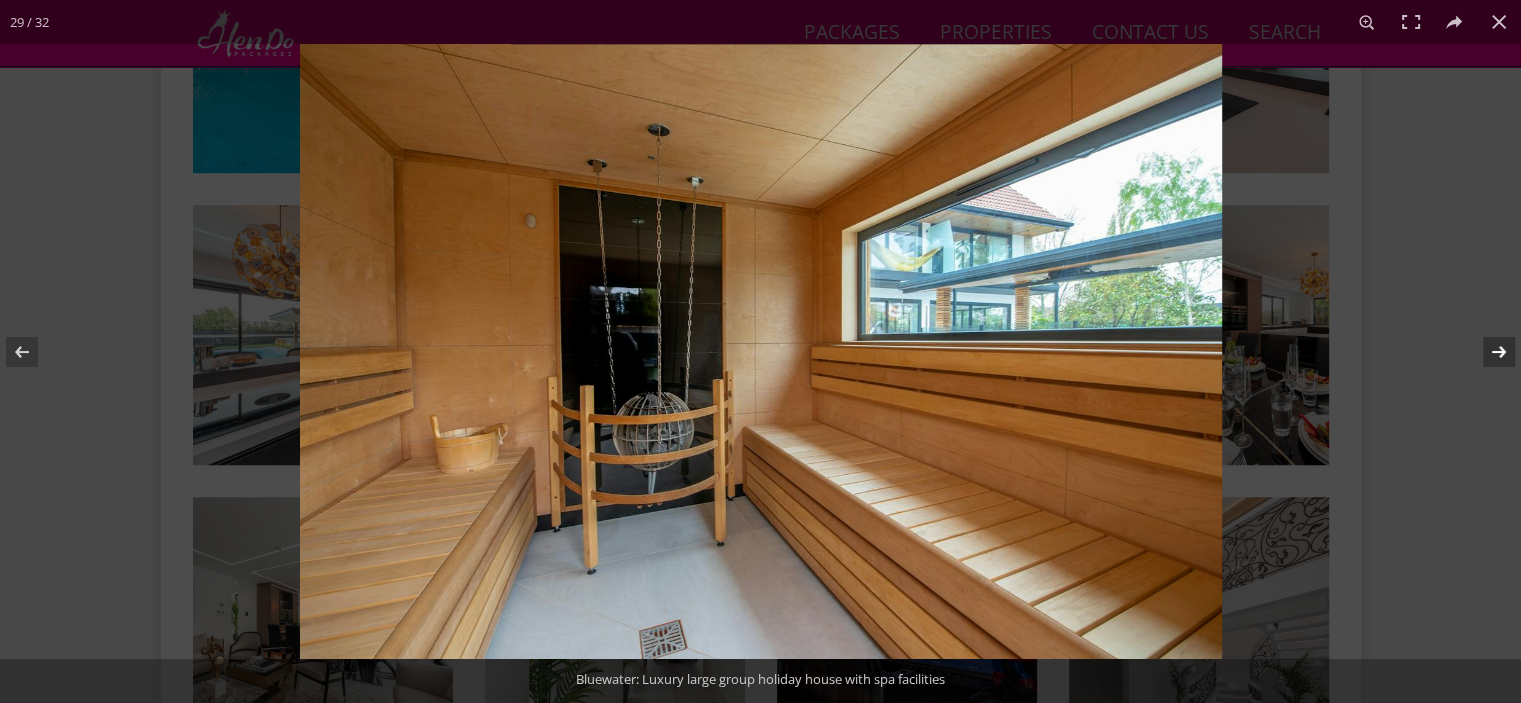 click at bounding box center [1486, 352] 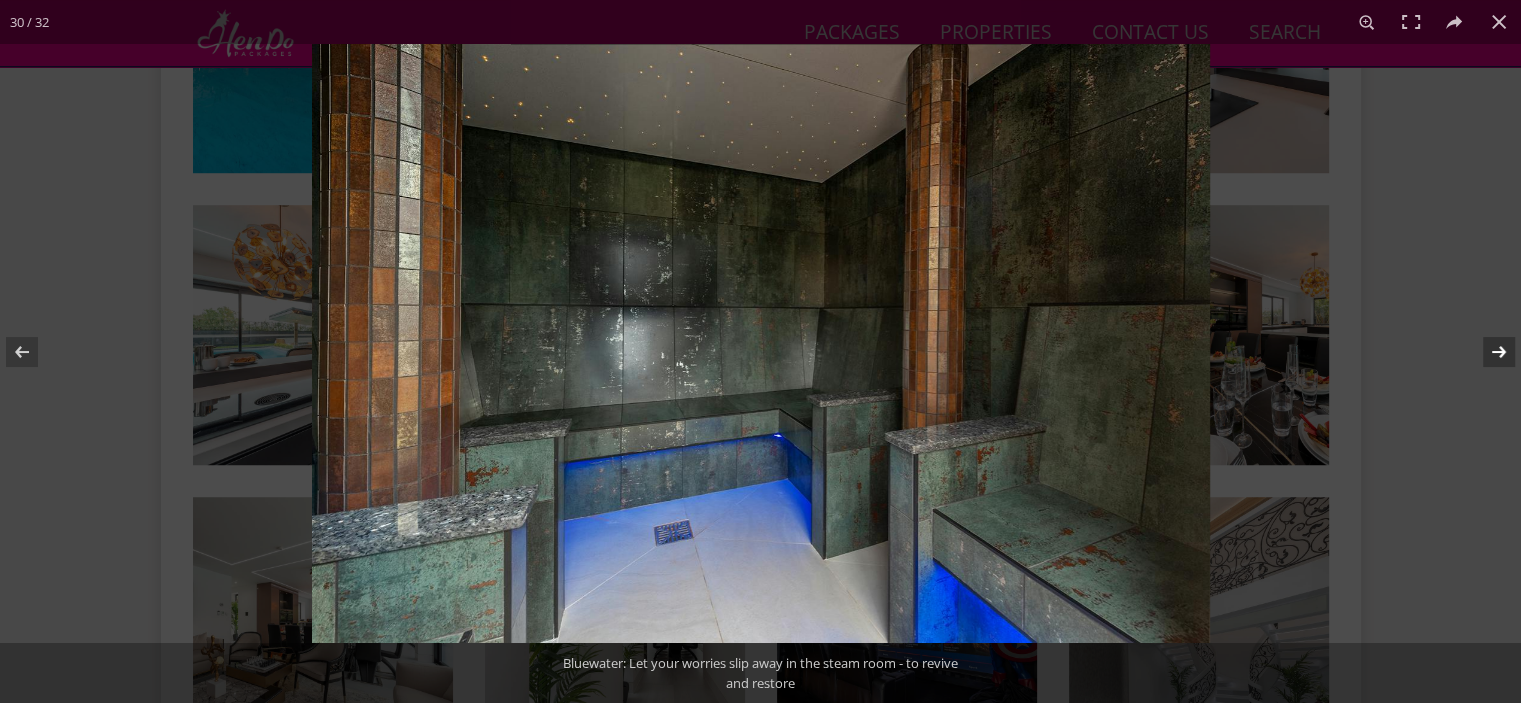 click at bounding box center (1486, 352) 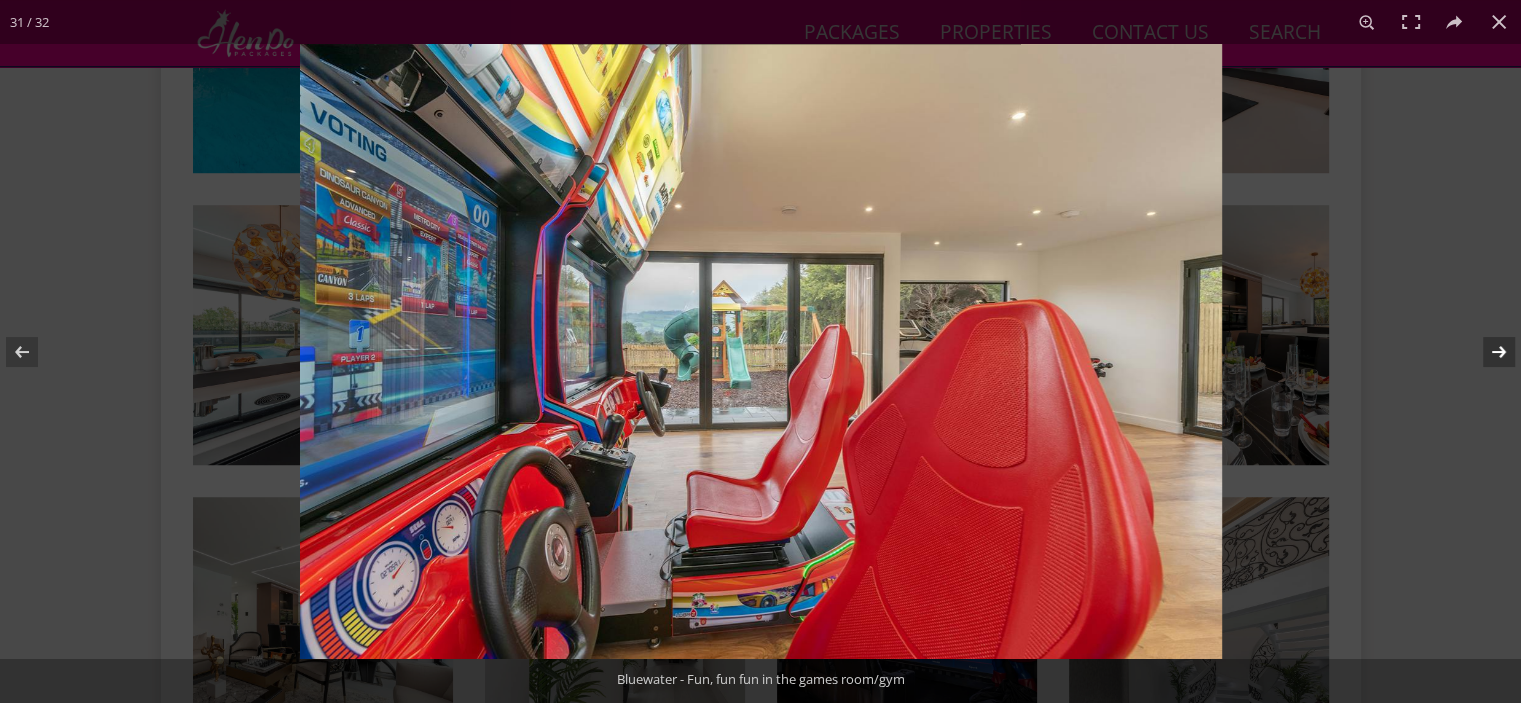 click at bounding box center (1486, 352) 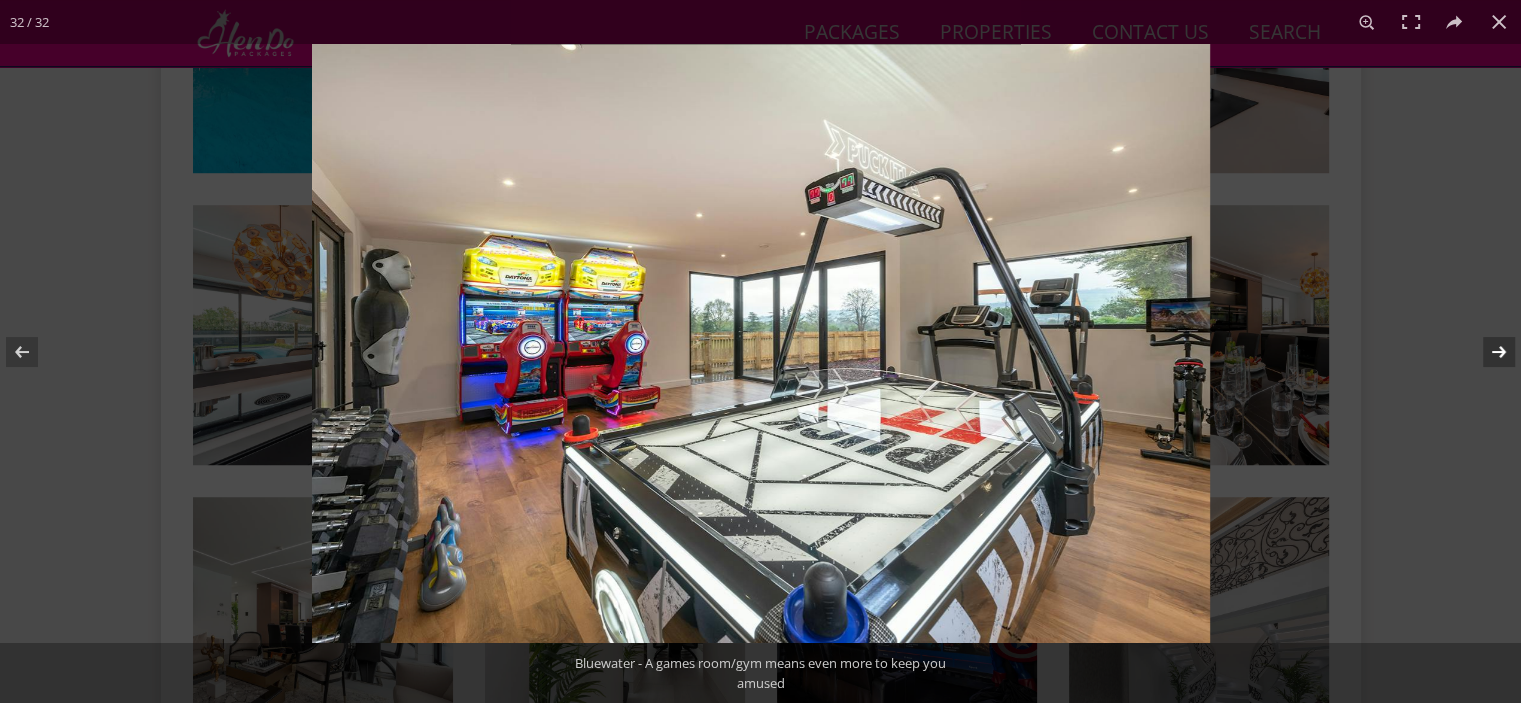 click at bounding box center (1486, 352) 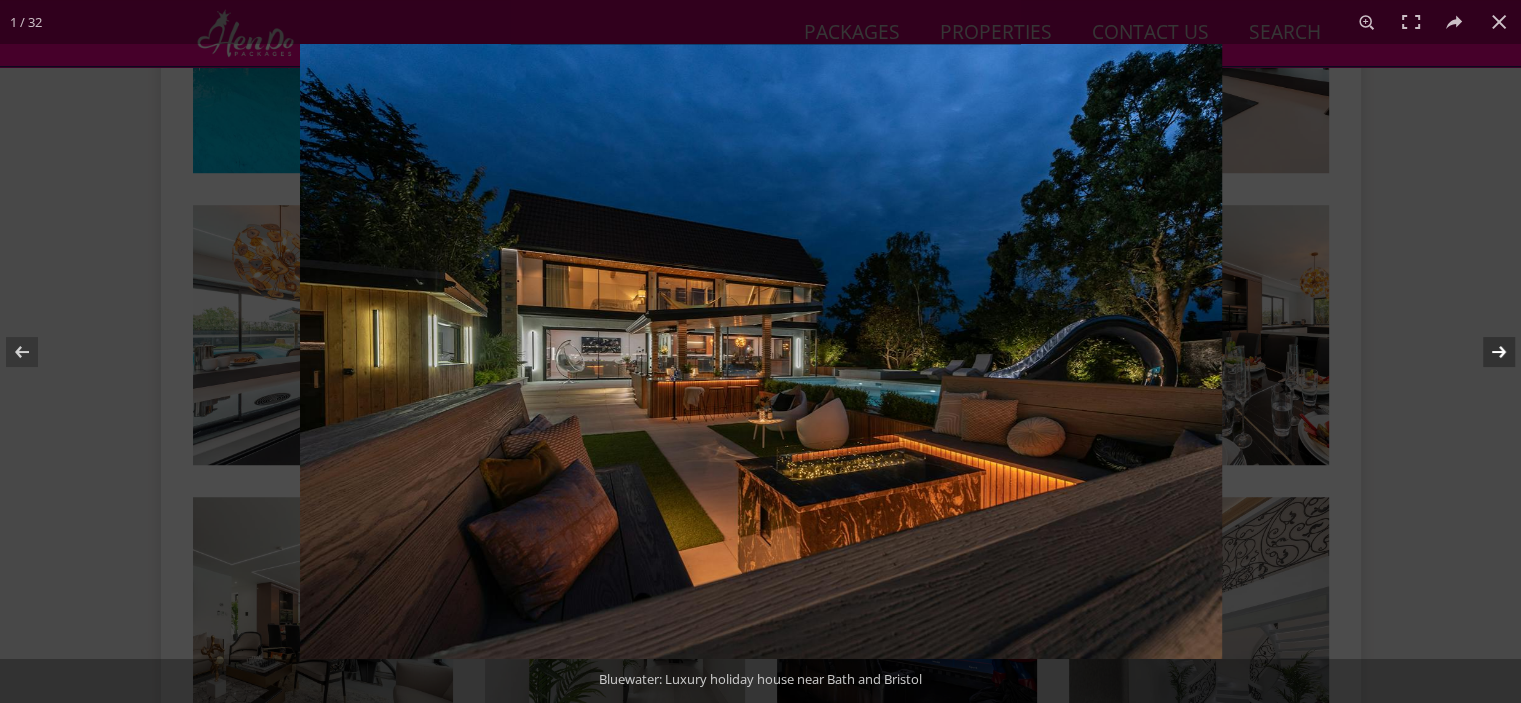 click at bounding box center (1486, 352) 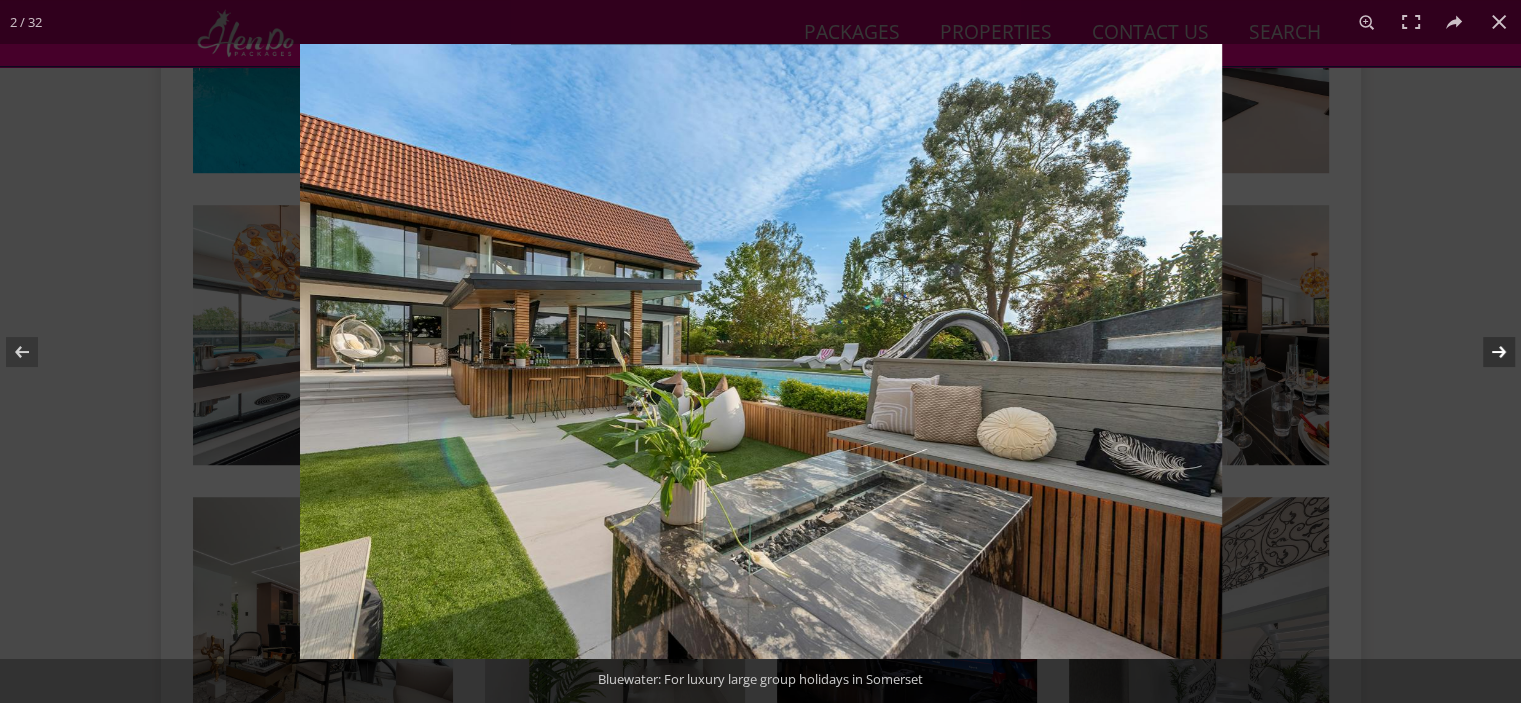 click at bounding box center [1486, 352] 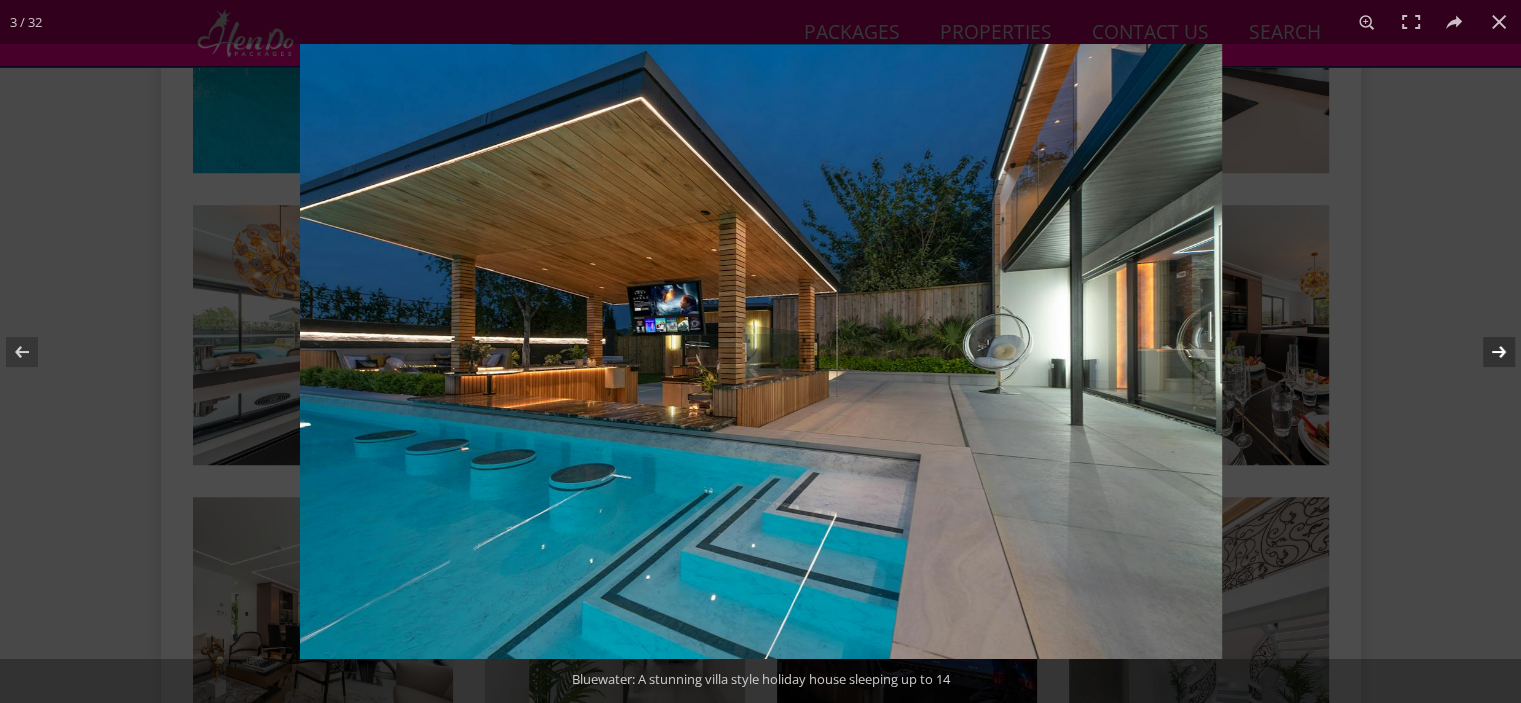 click at bounding box center (1486, 352) 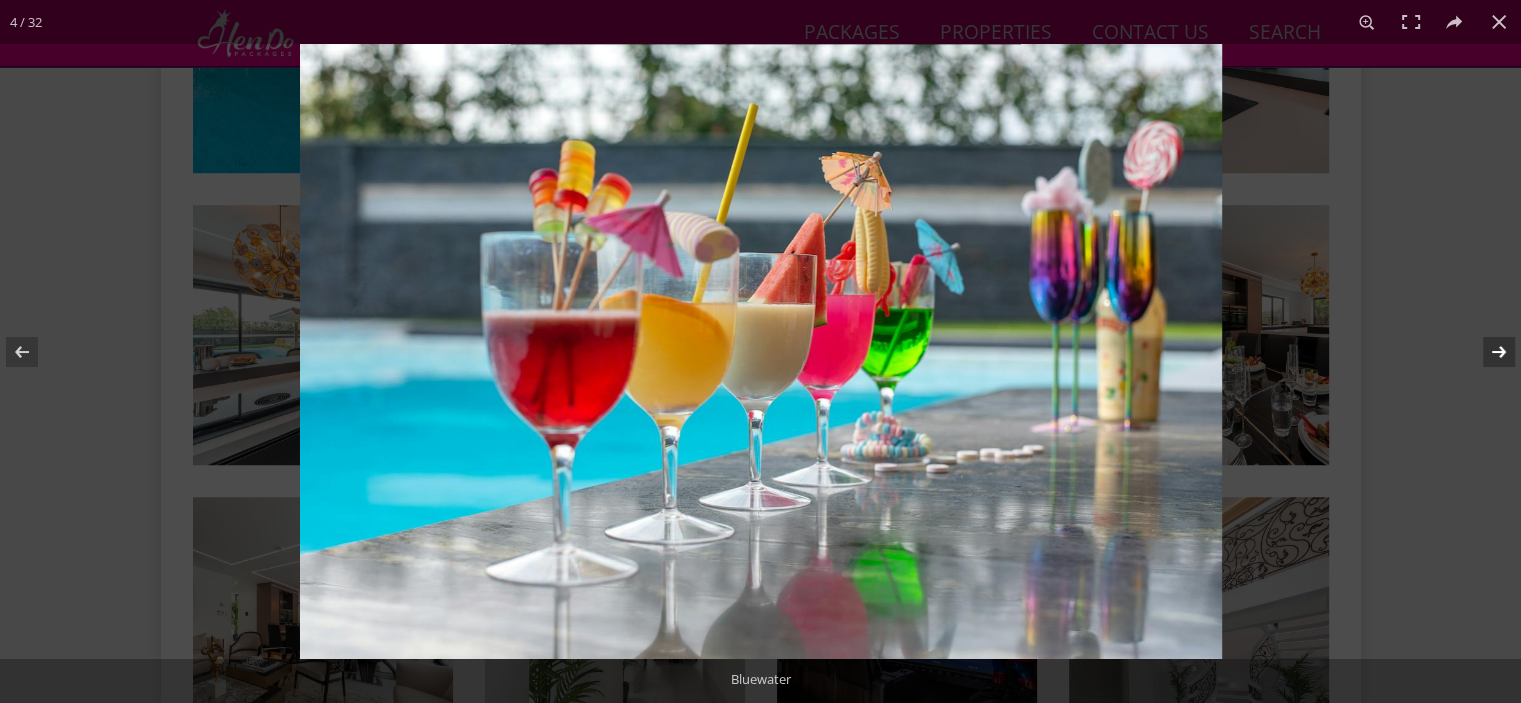 click at bounding box center (1486, 352) 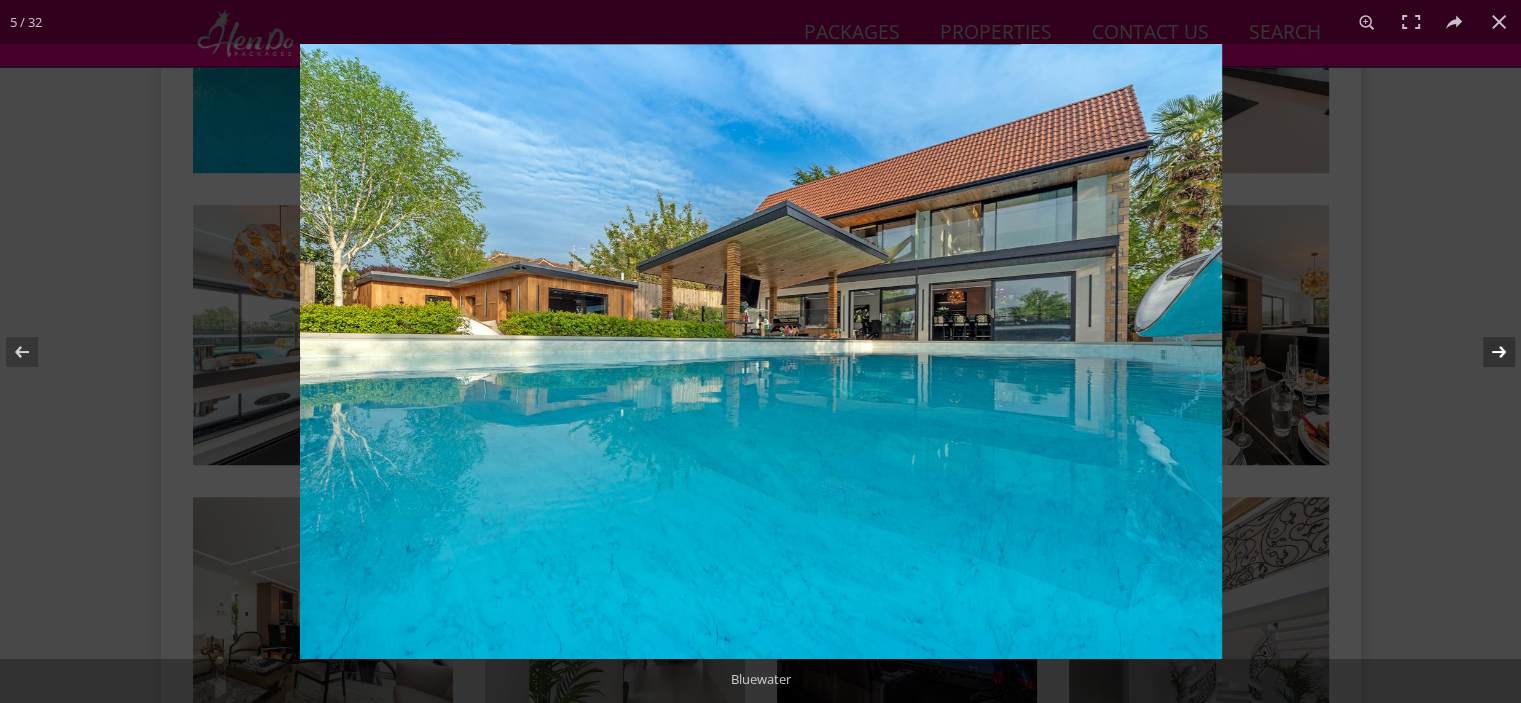 click at bounding box center [1486, 352] 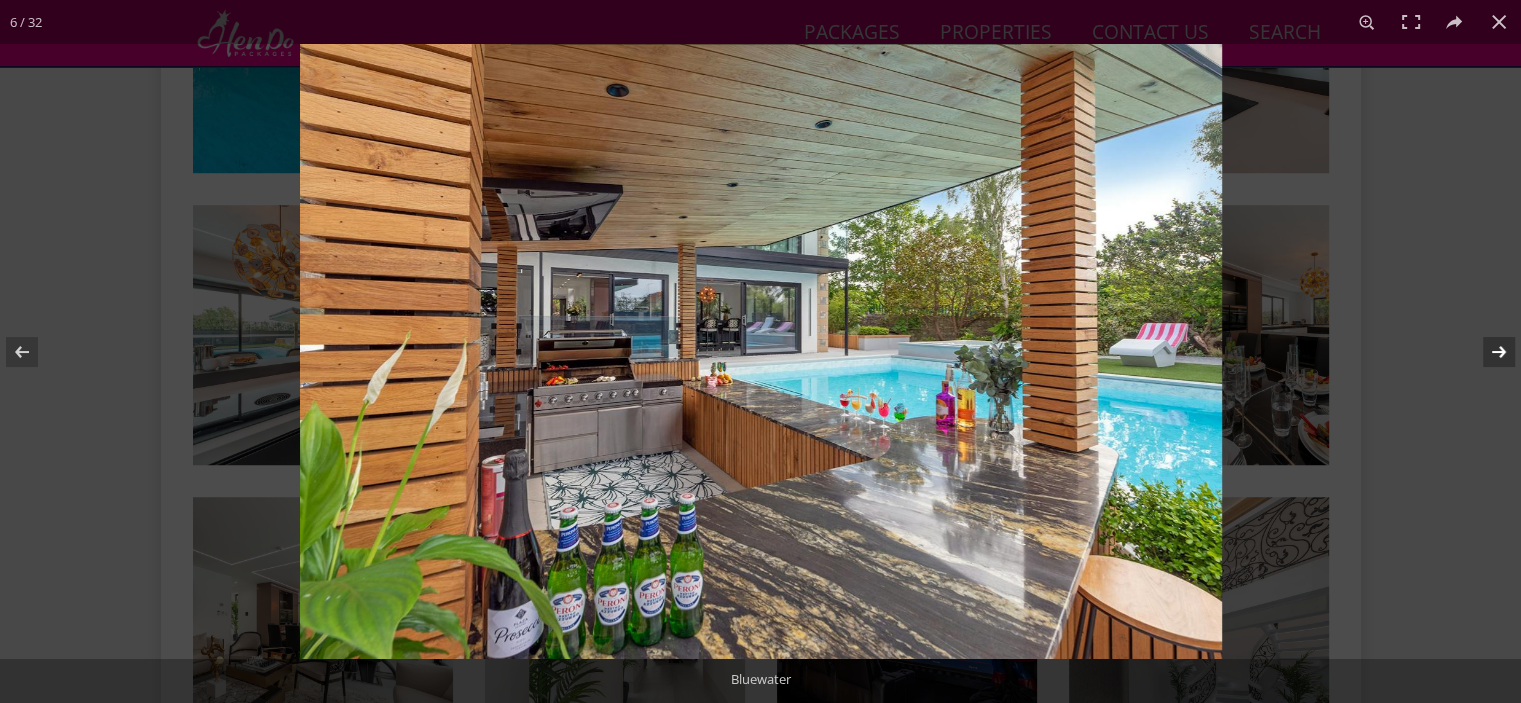 click at bounding box center [1486, 352] 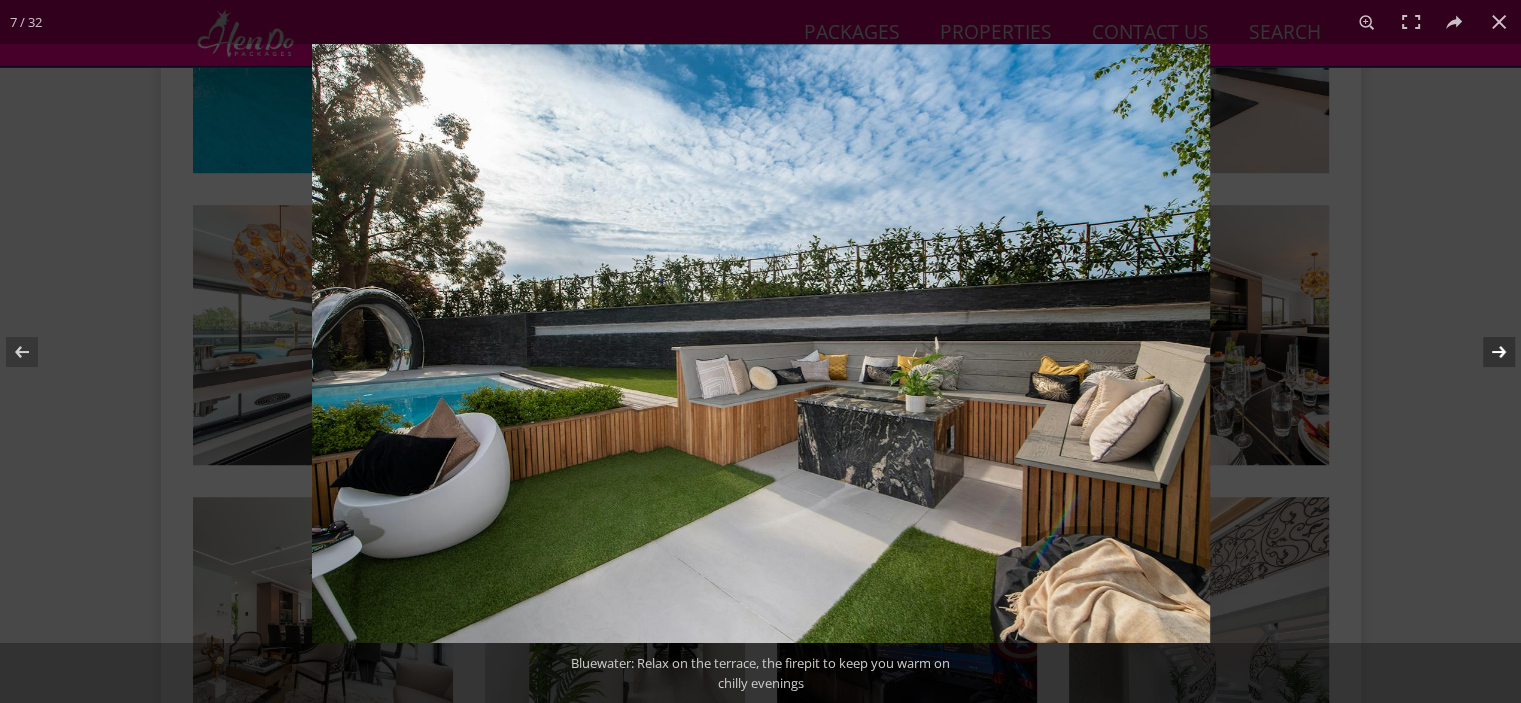 click at bounding box center [1486, 352] 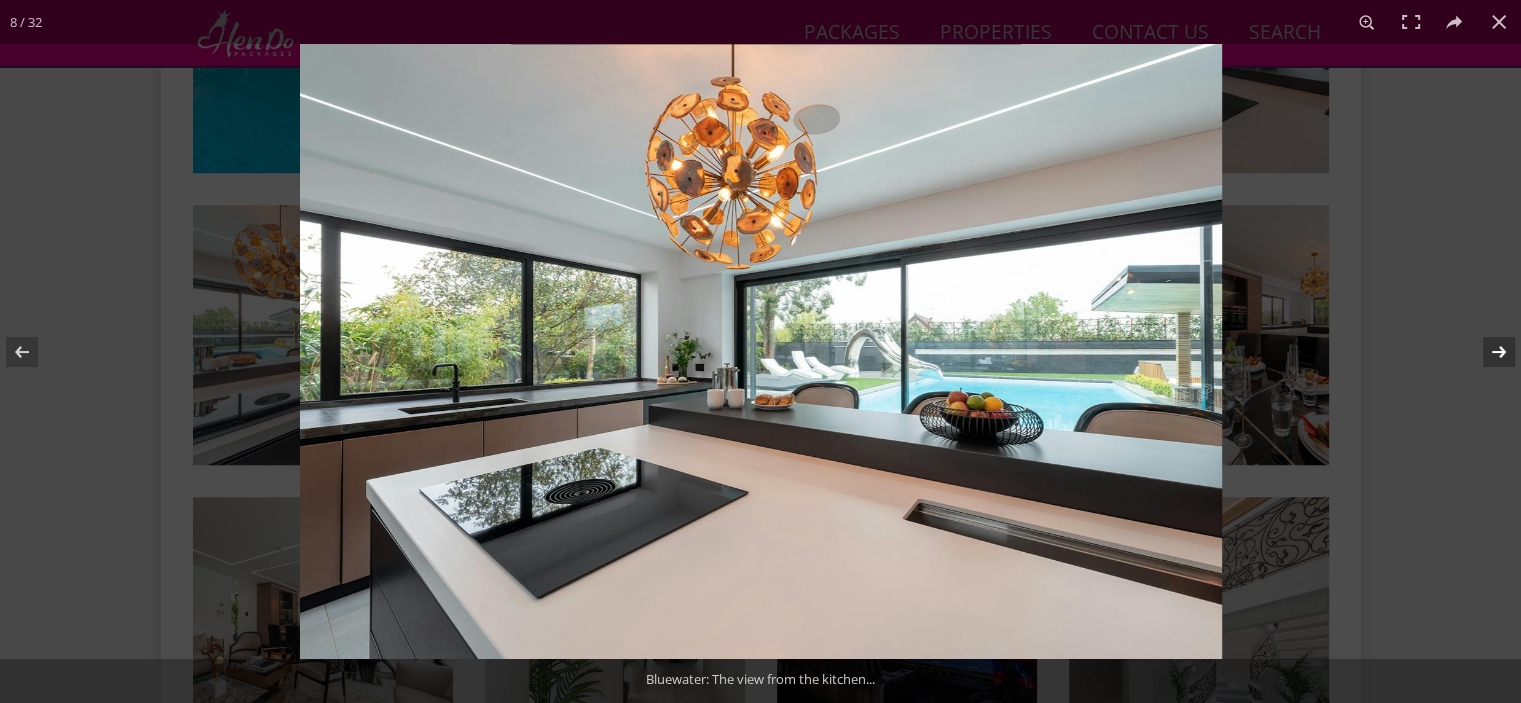 click at bounding box center [1486, 352] 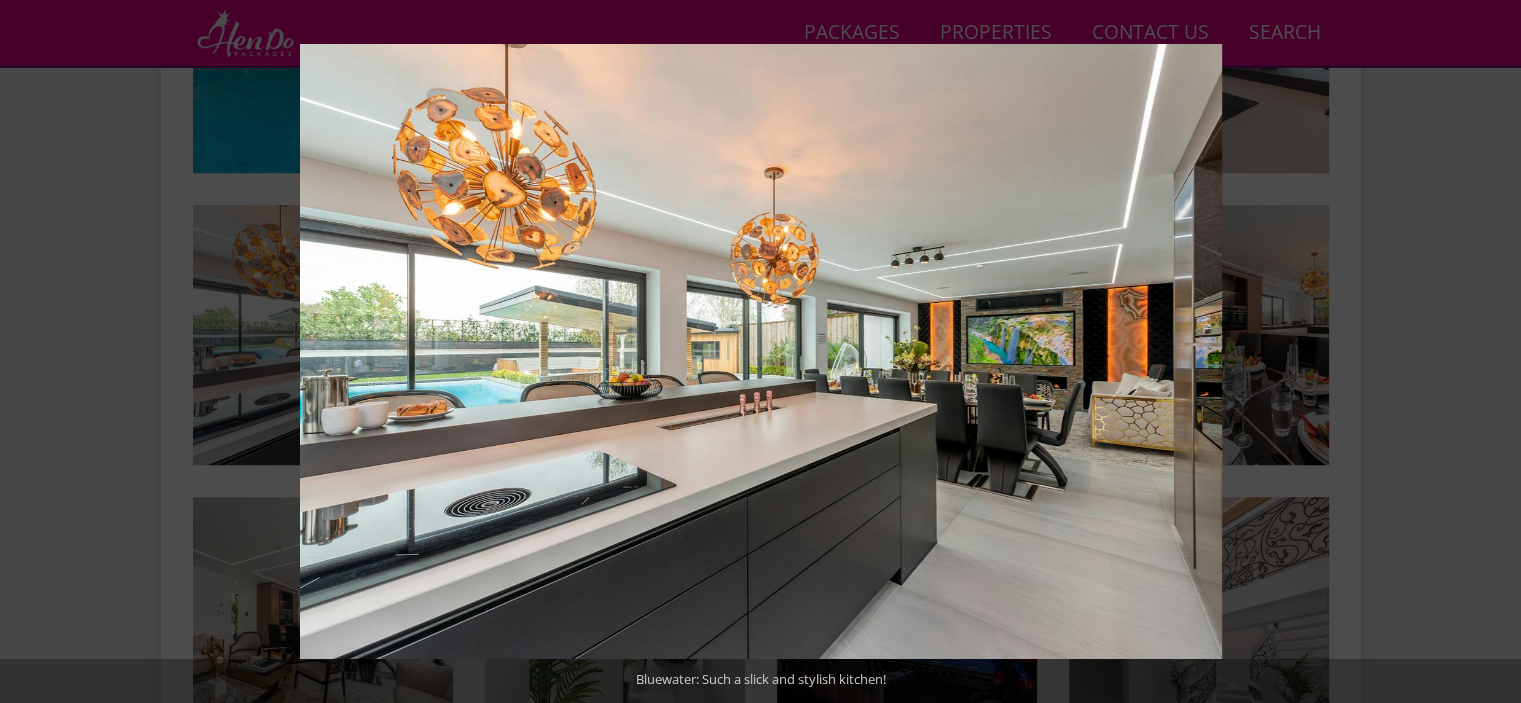 click at bounding box center [1486, 352] 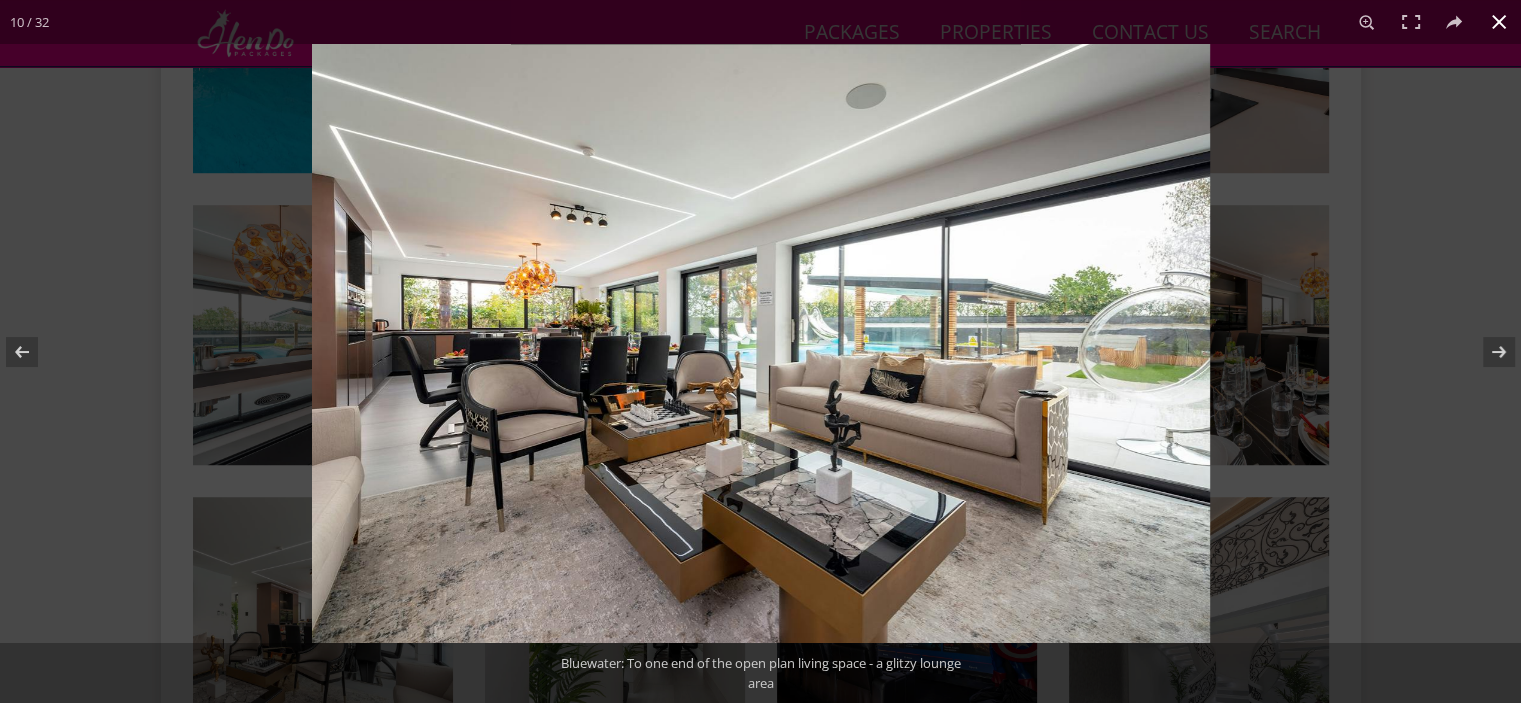click at bounding box center [1499, 22] 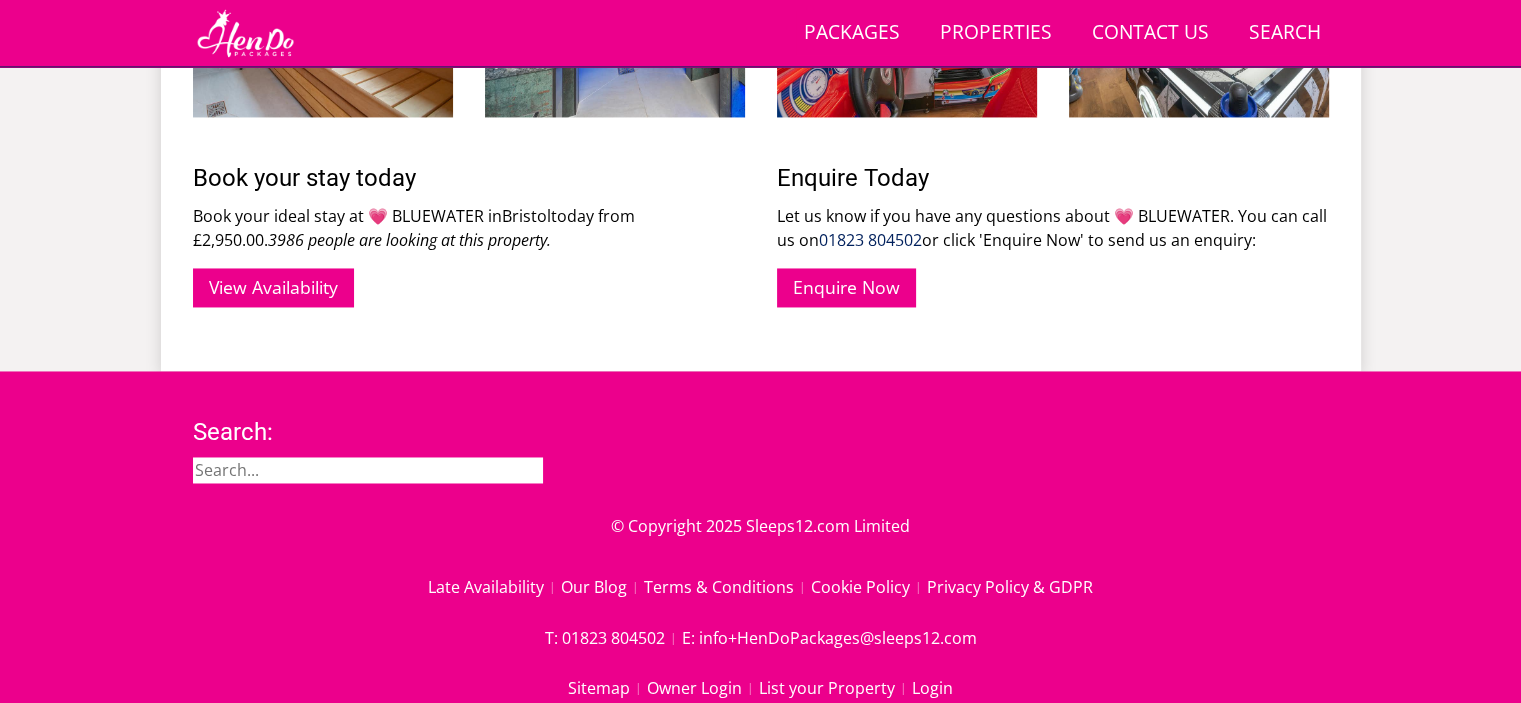 scroll, scrollTop: 3200, scrollLeft: 0, axis: vertical 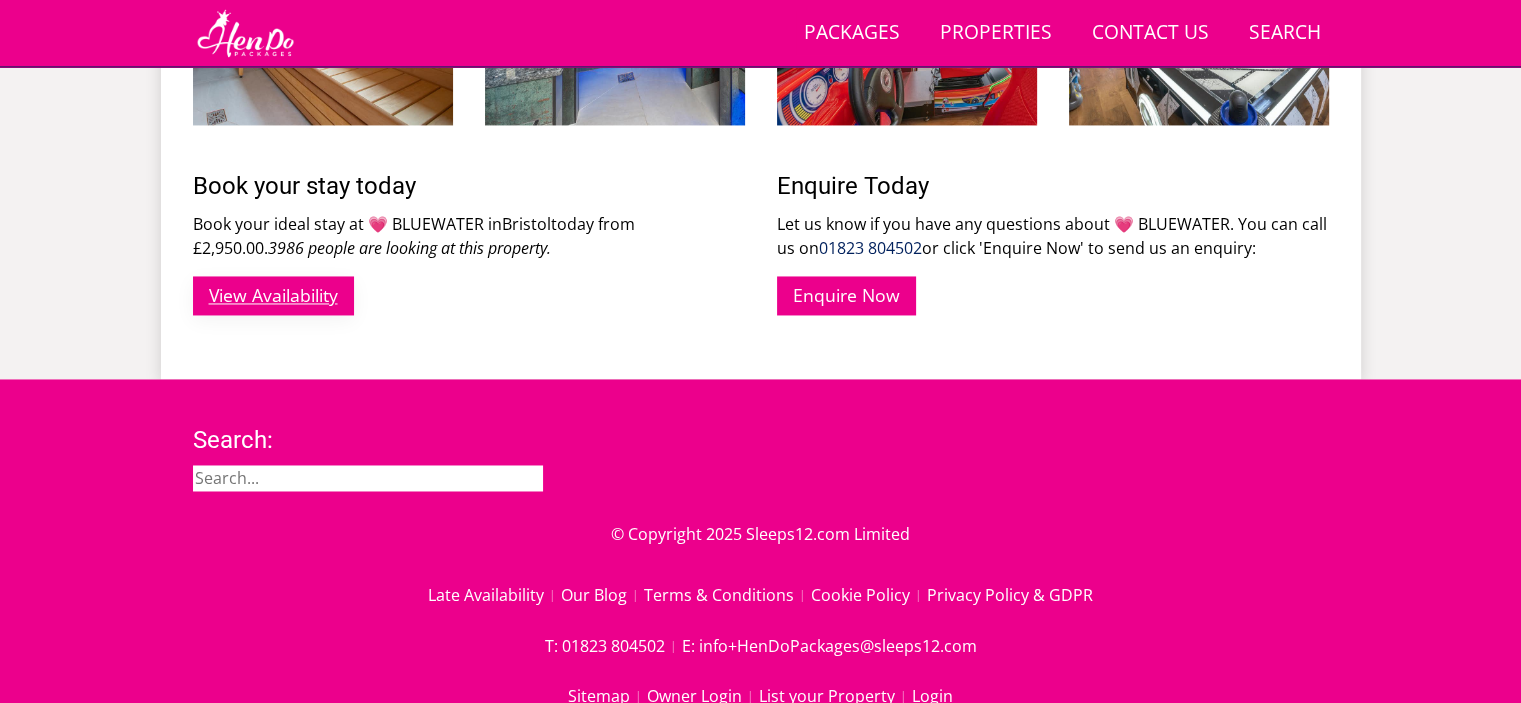 click on "View Availability" at bounding box center [273, 295] 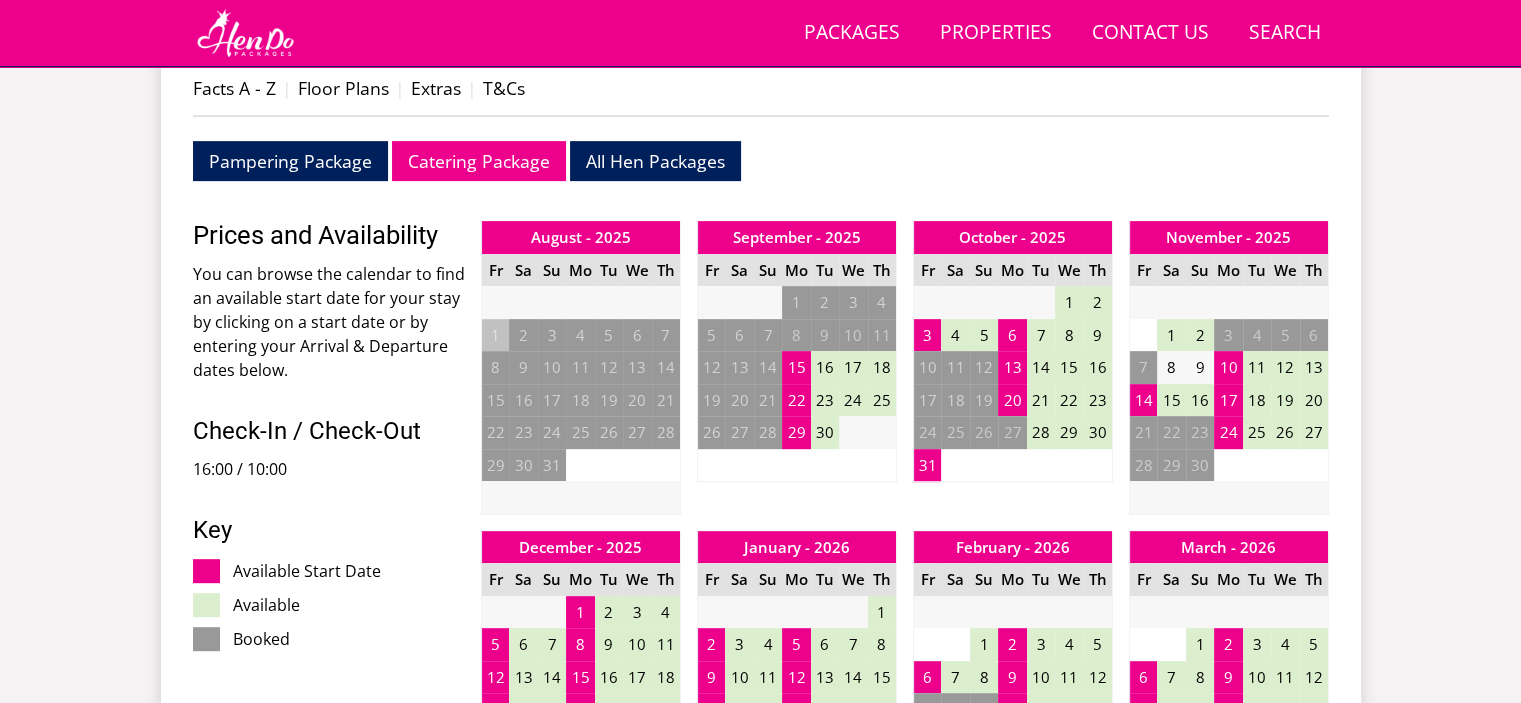 scroll, scrollTop: 800, scrollLeft: 0, axis: vertical 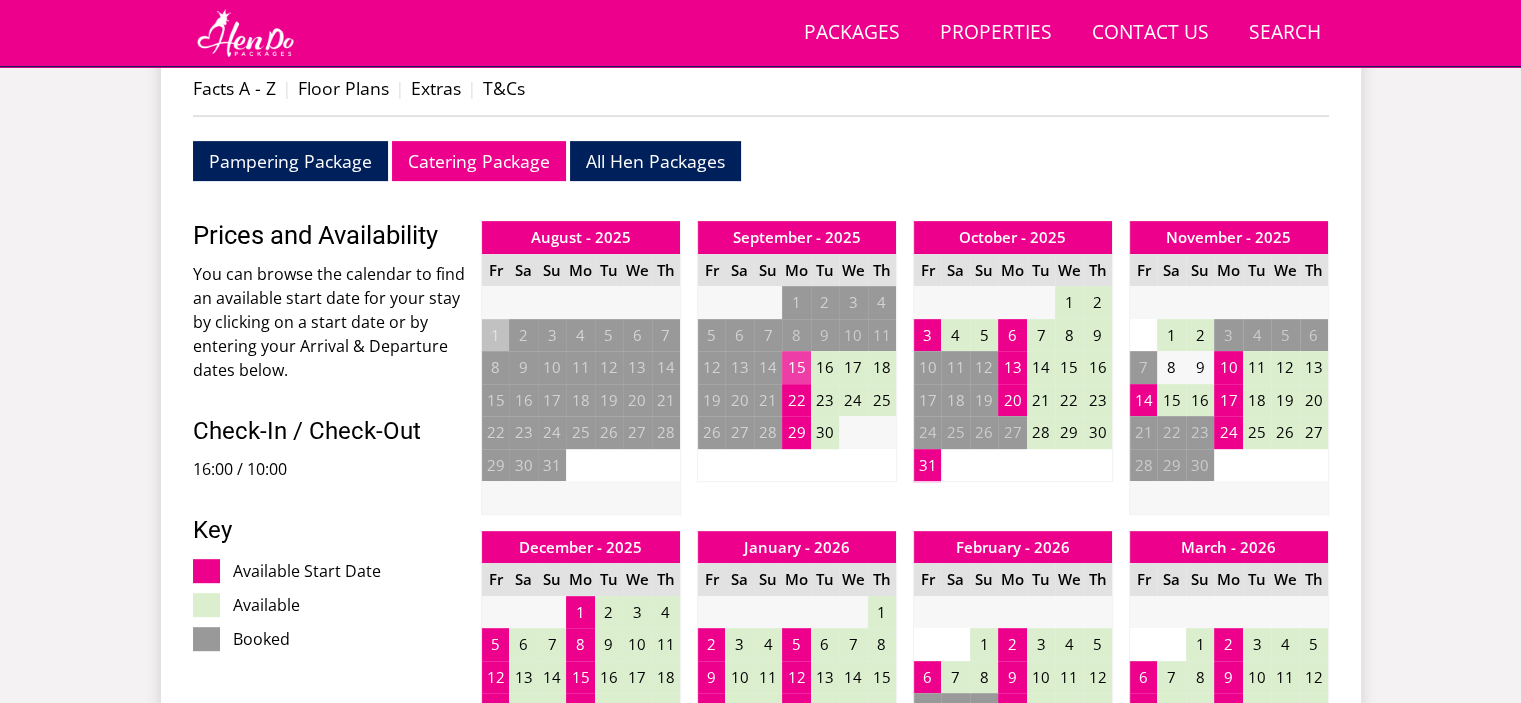 click on "15" at bounding box center [796, 367] 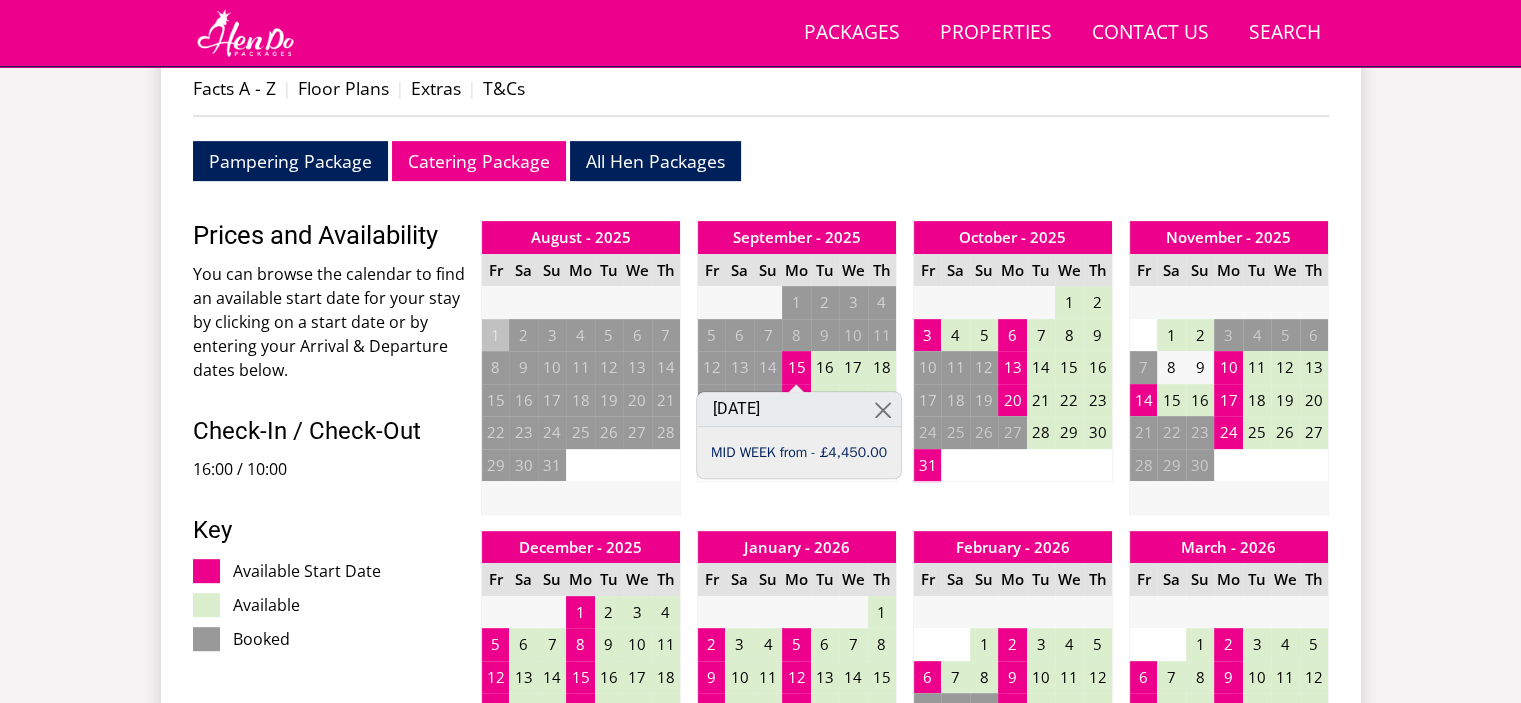click on "Contact Us  [PHONE]" at bounding box center (760, 1272) 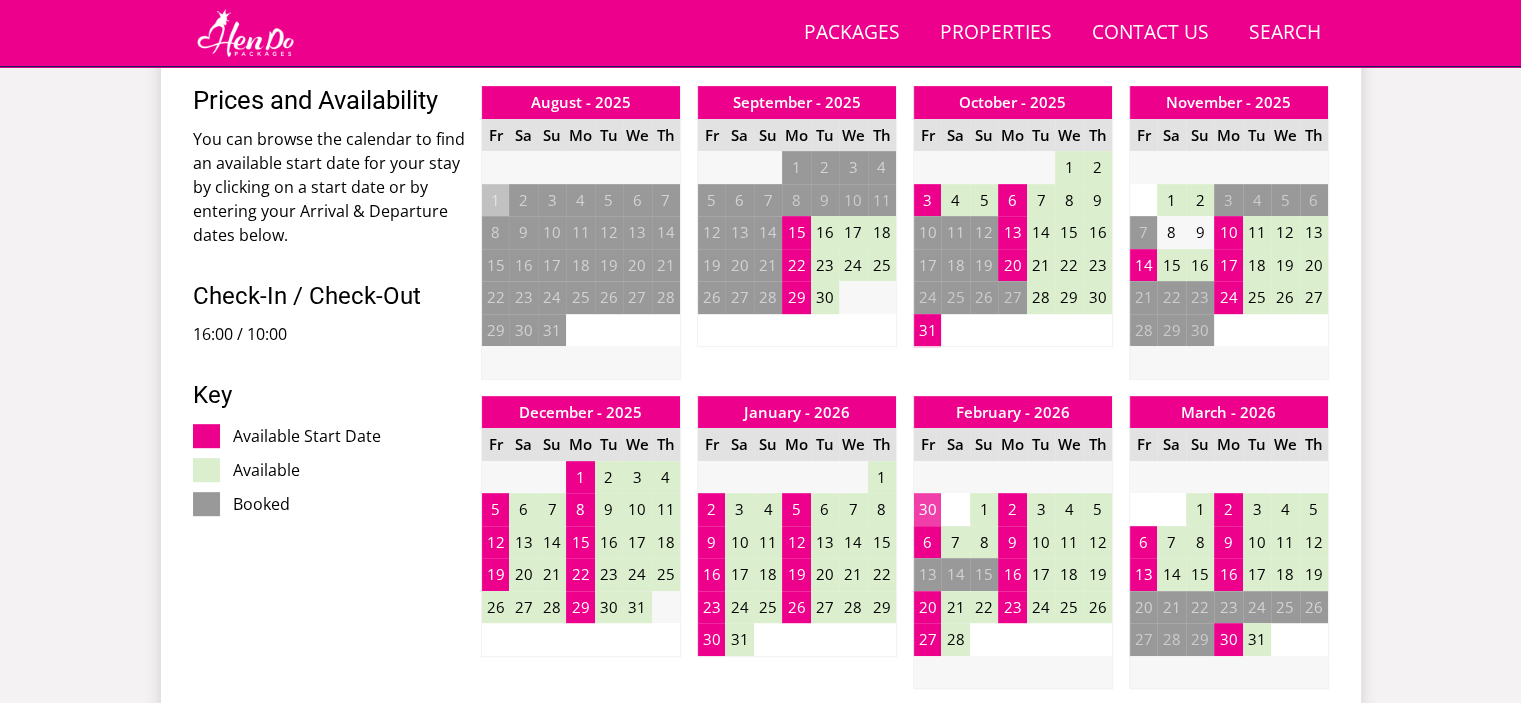 scroll, scrollTop: 900, scrollLeft: 0, axis: vertical 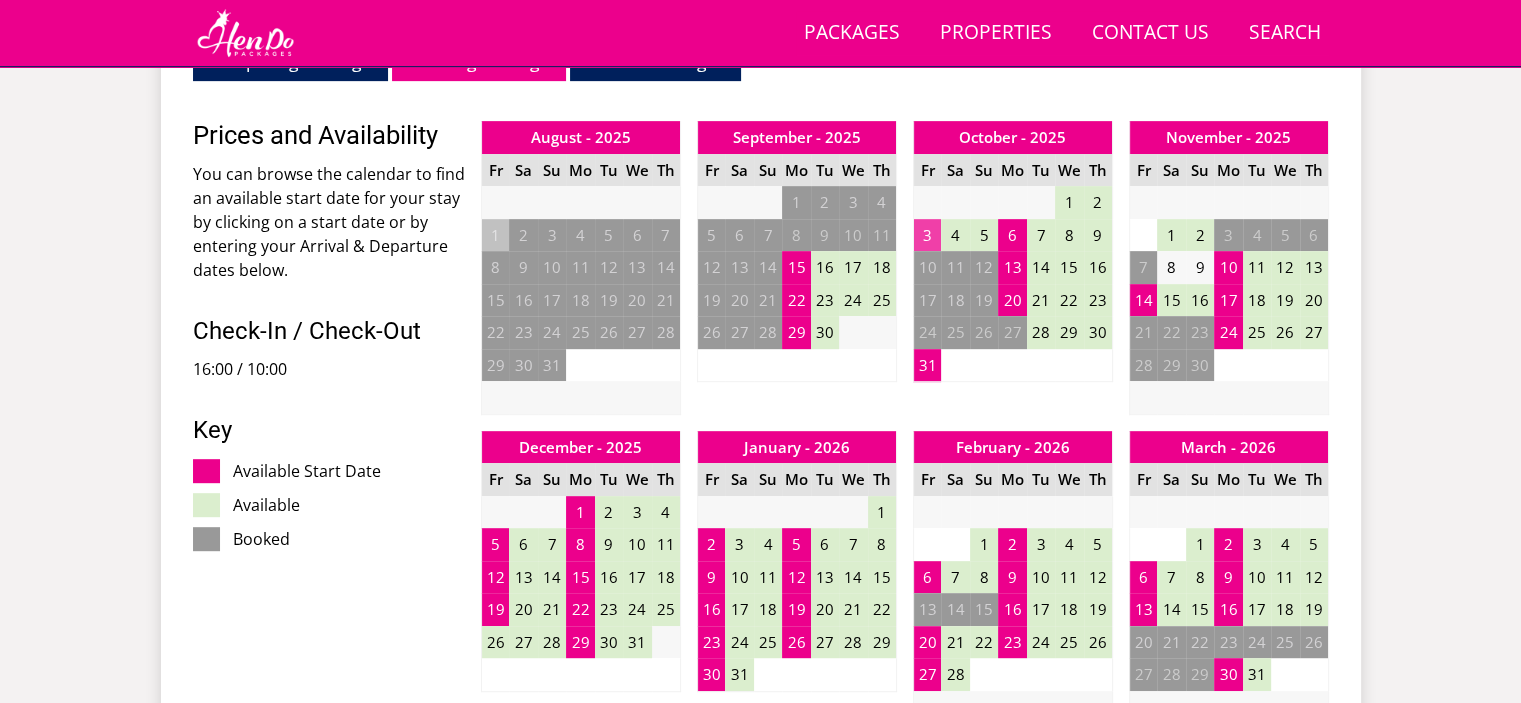 click on "3" at bounding box center (927, 235) 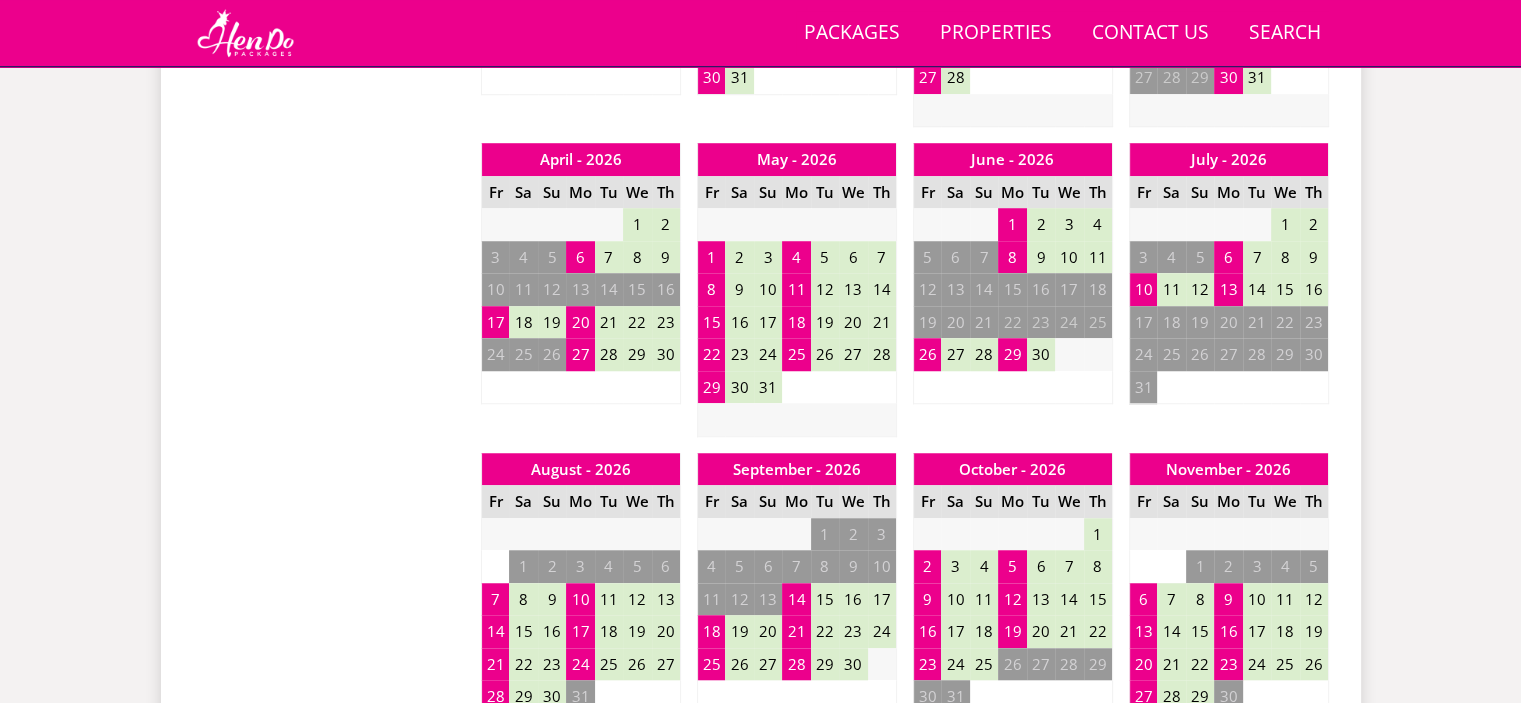 scroll, scrollTop: 1500, scrollLeft: 0, axis: vertical 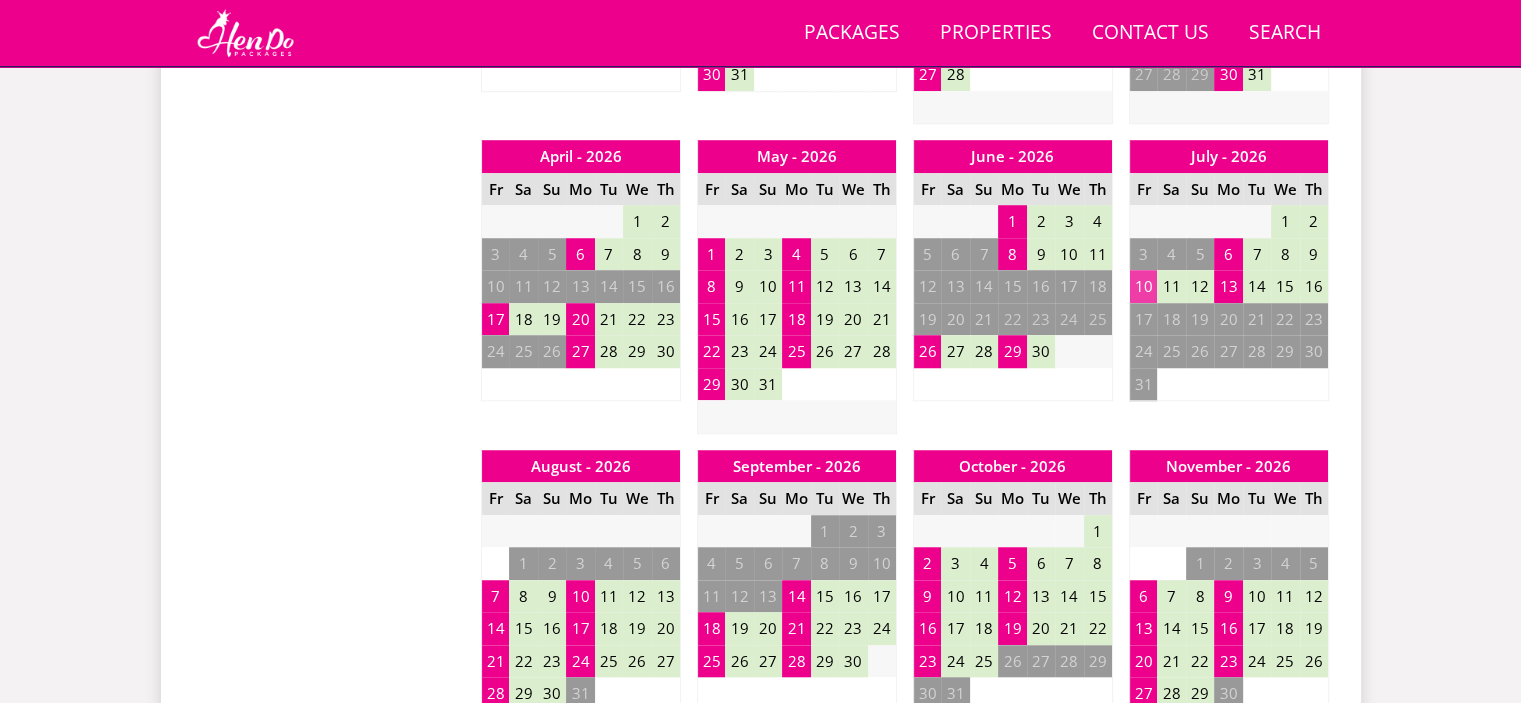 click on "10" at bounding box center (1143, 286) 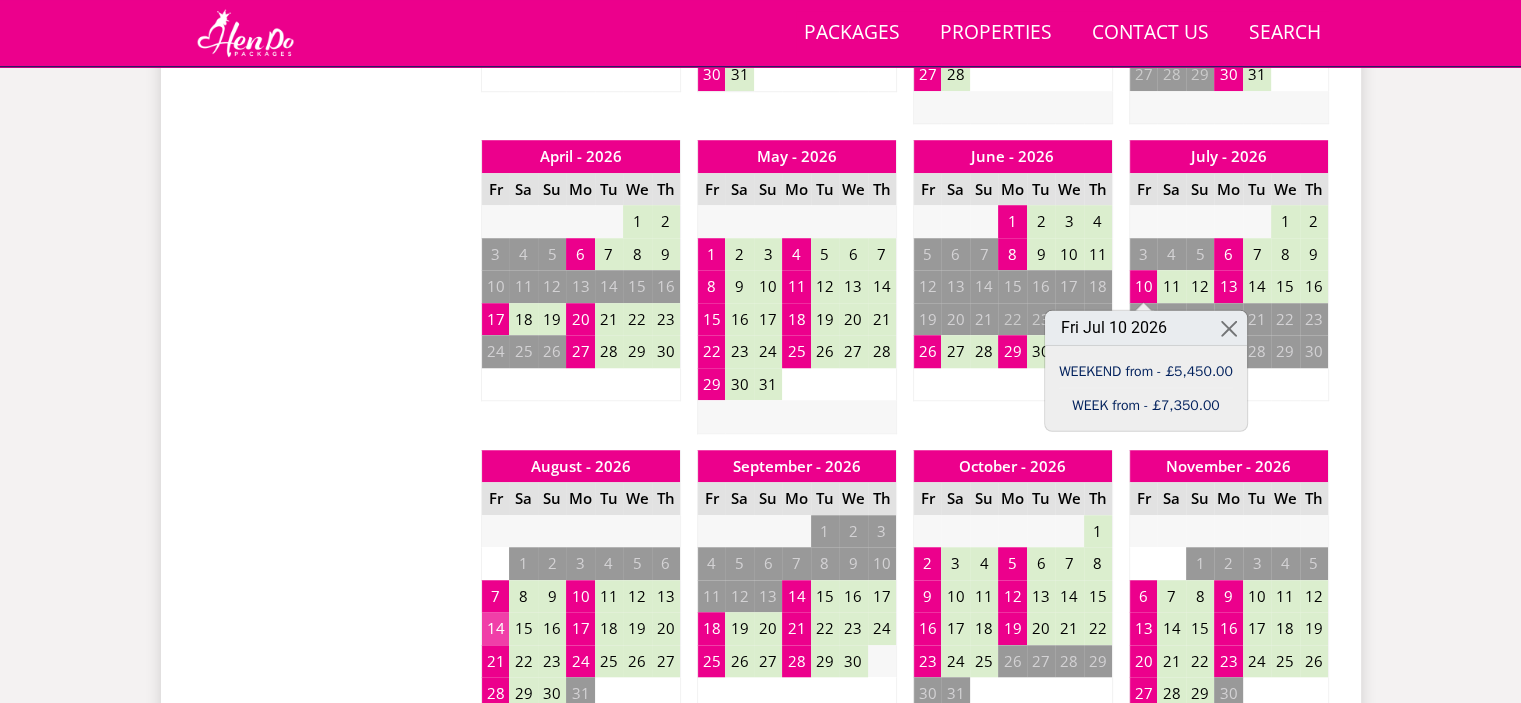 click on "14" at bounding box center [495, 628] 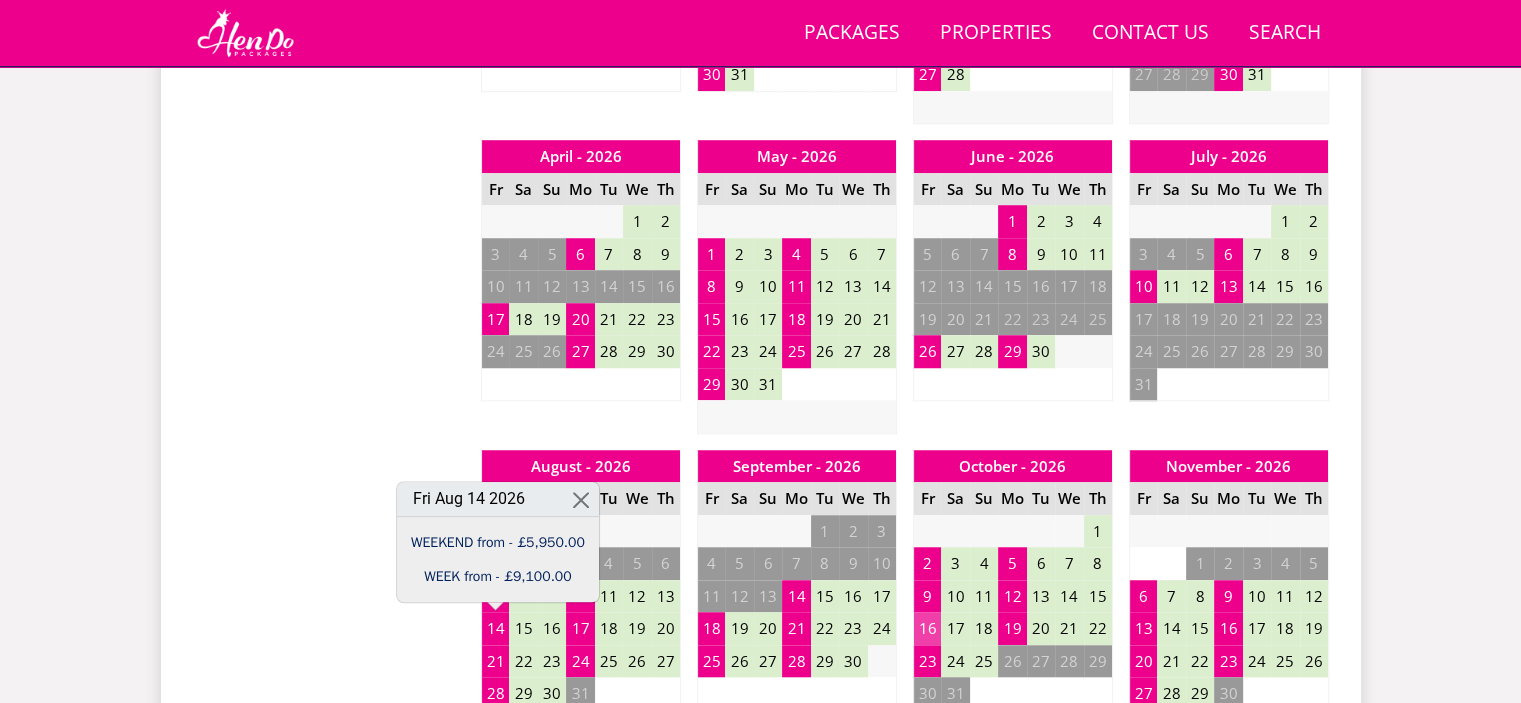 click on "16" at bounding box center [927, 628] 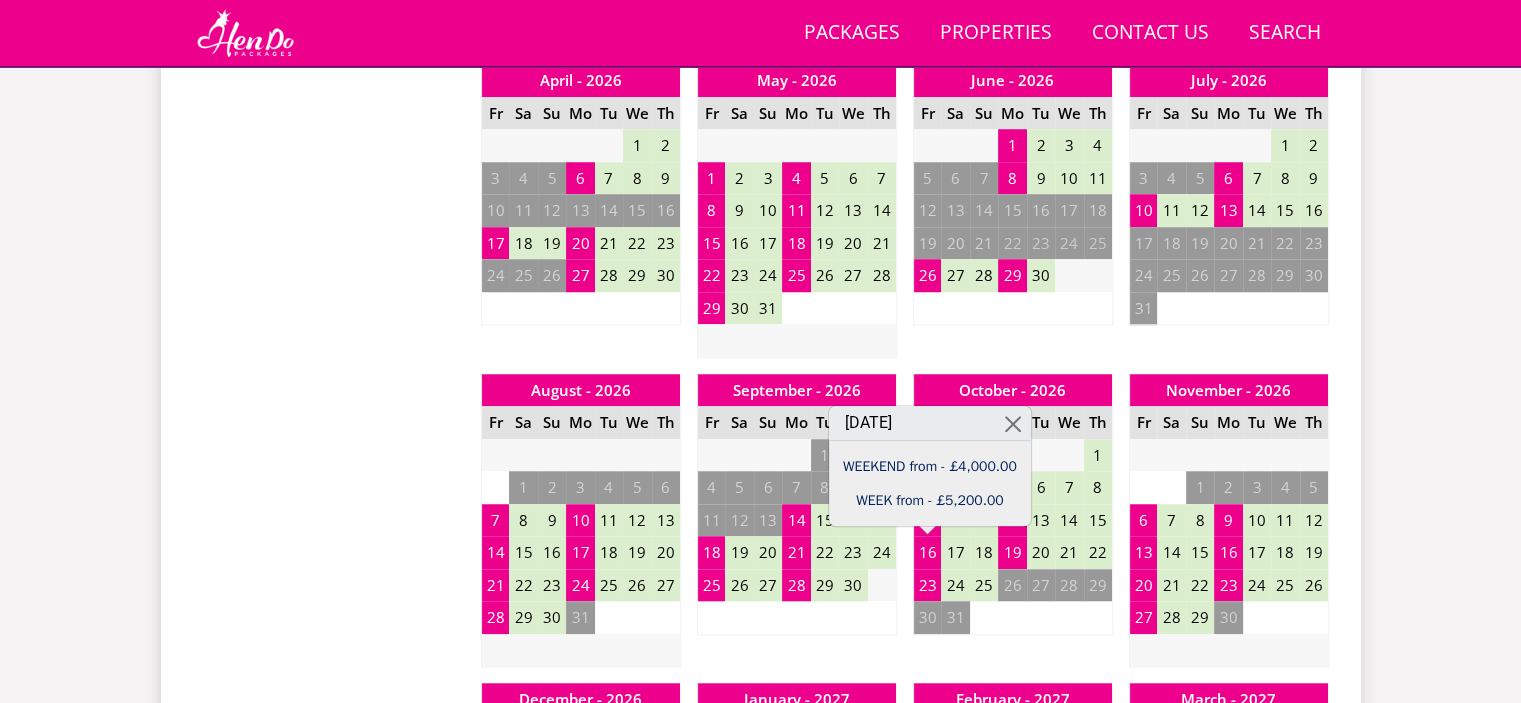 scroll, scrollTop: 1600, scrollLeft: 0, axis: vertical 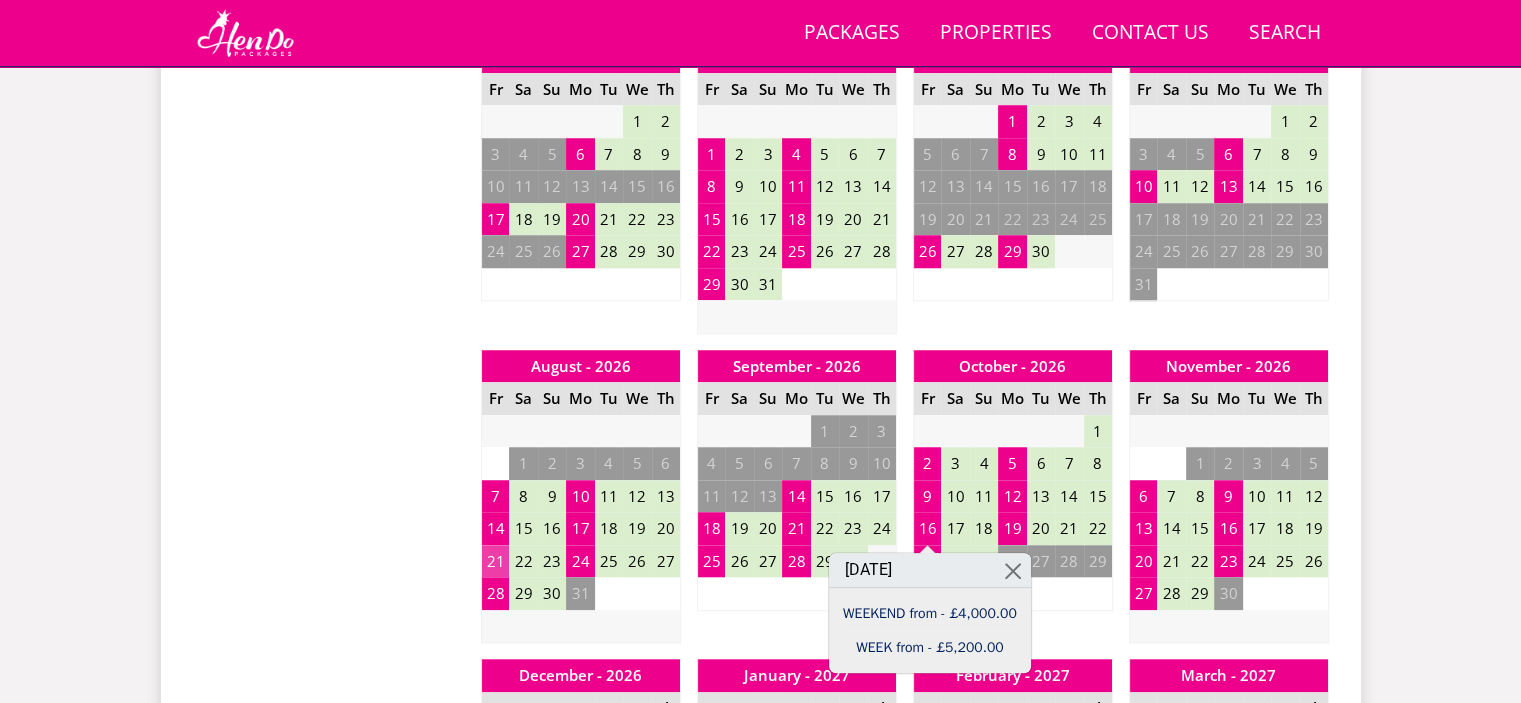 click on "21" at bounding box center (495, 561) 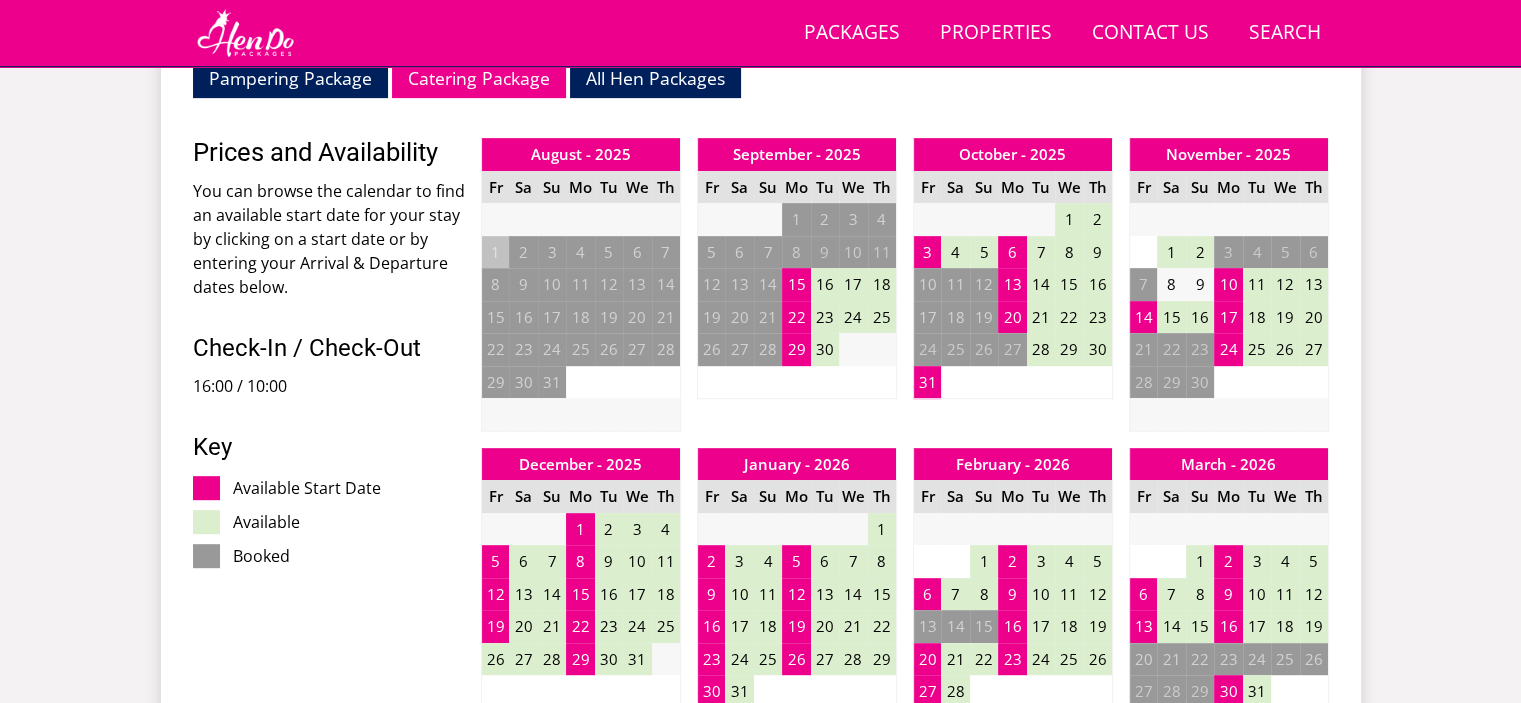 scroll, scrollTop: 700, scrollLeft: 0, axis: vertical 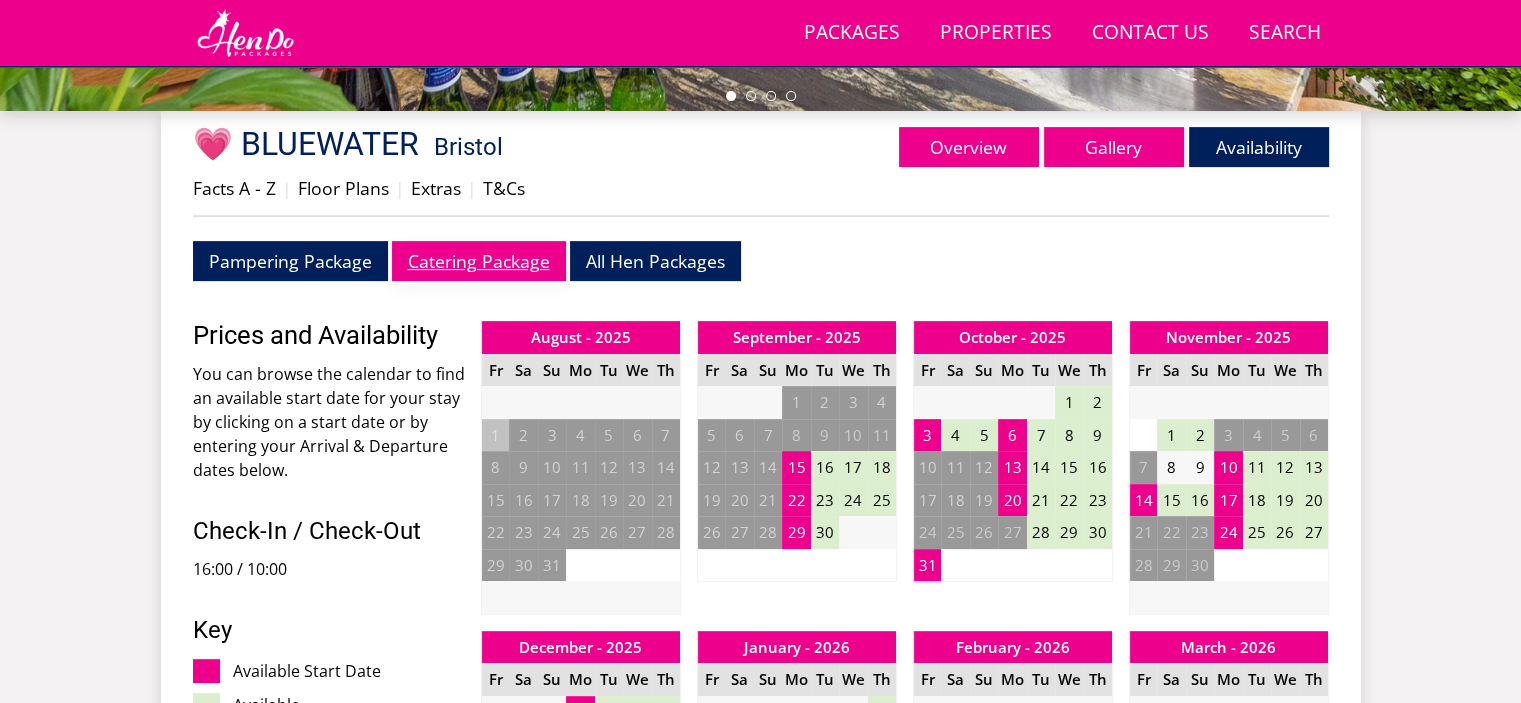 click on "Catering Package" at bounding box center [479, 260] 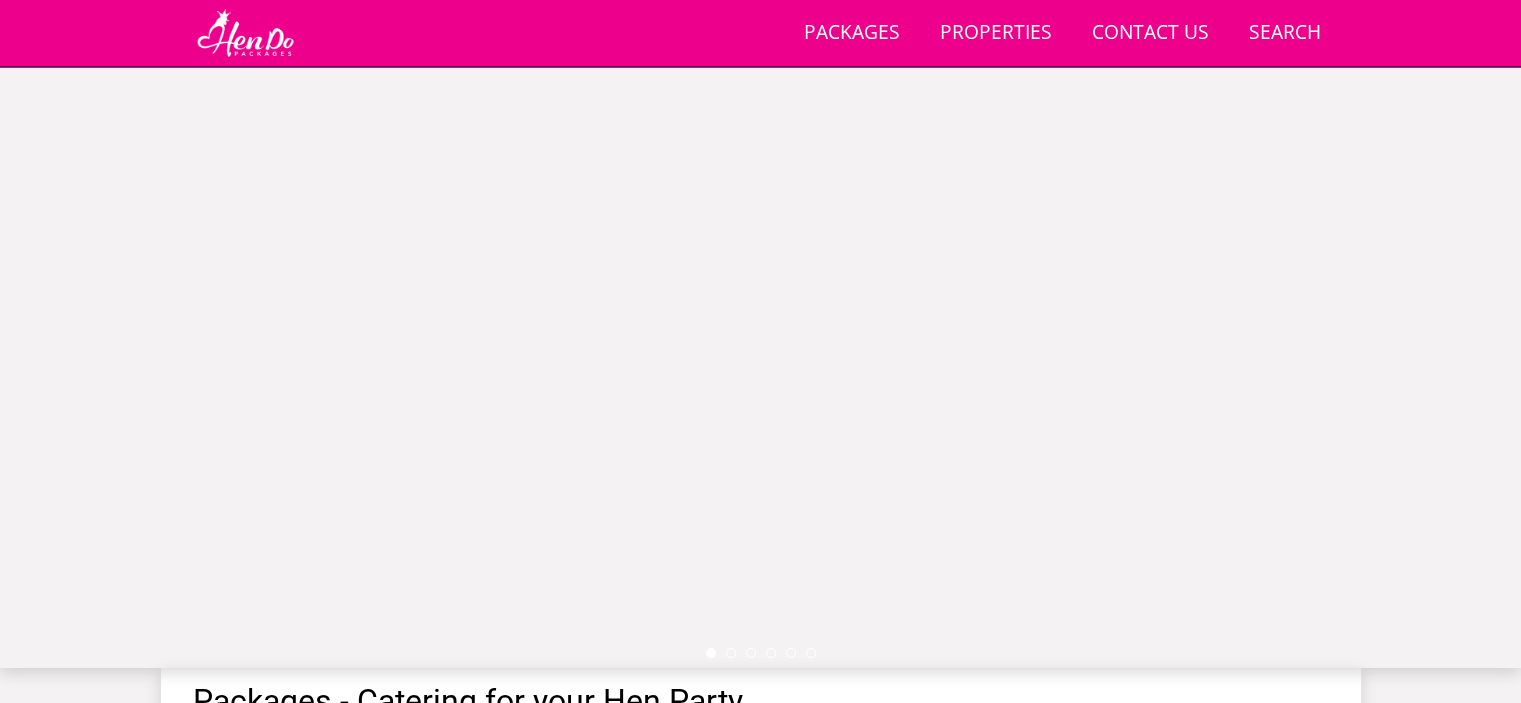 scroll, scrollTop: 100, scrollLeft: 0, axis: vertical 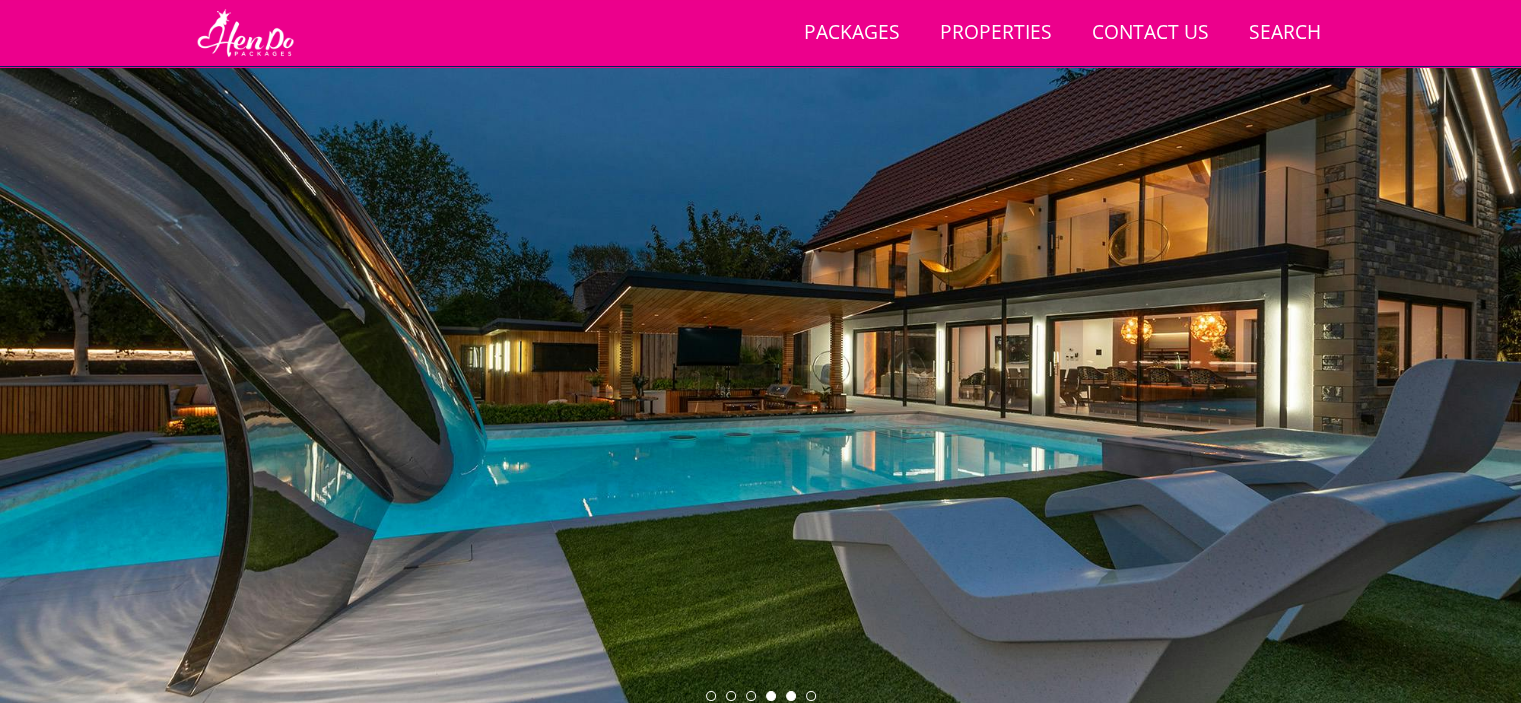 click at bounding box center (791, 696) 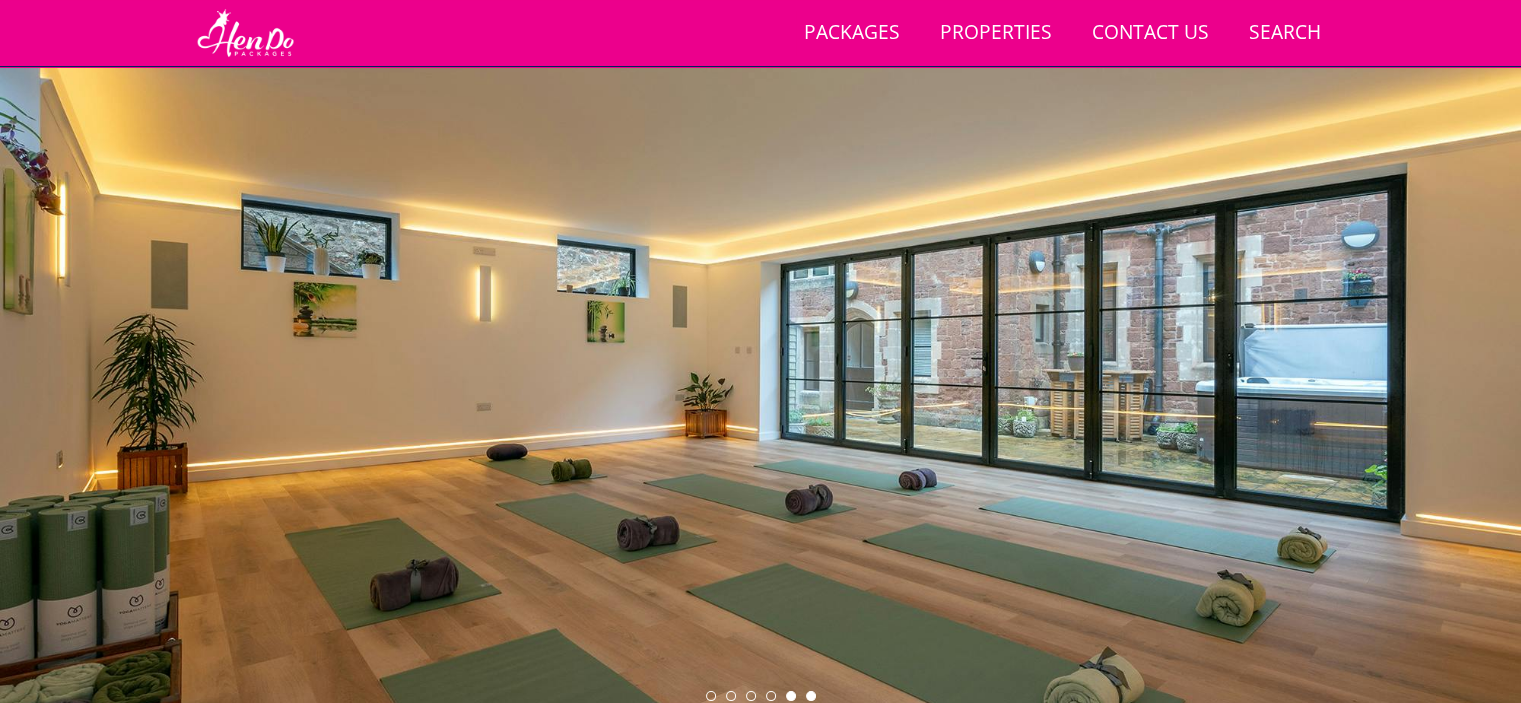 click at bounding box center [811, 696] 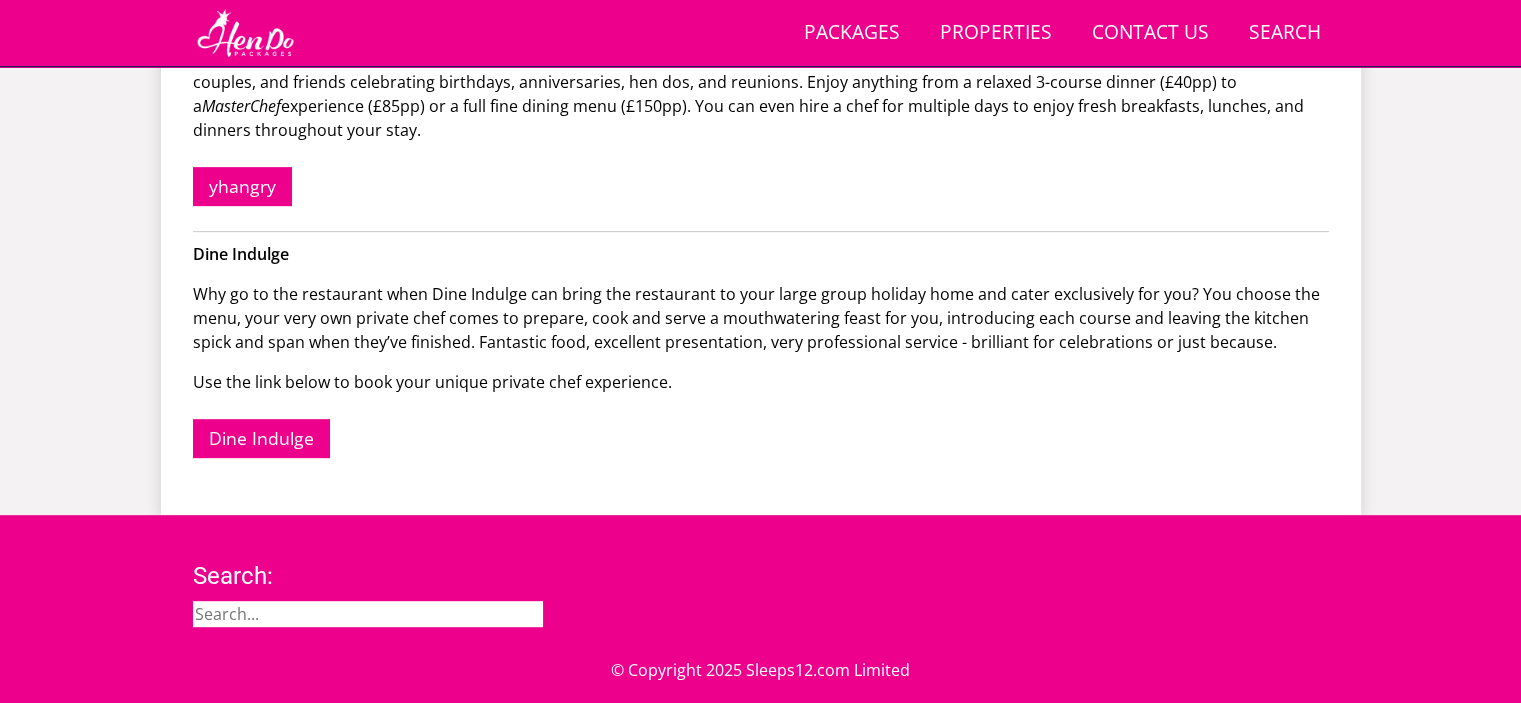 scroll, scrollTop: 720, scrollLeft: 0, axis: vertical 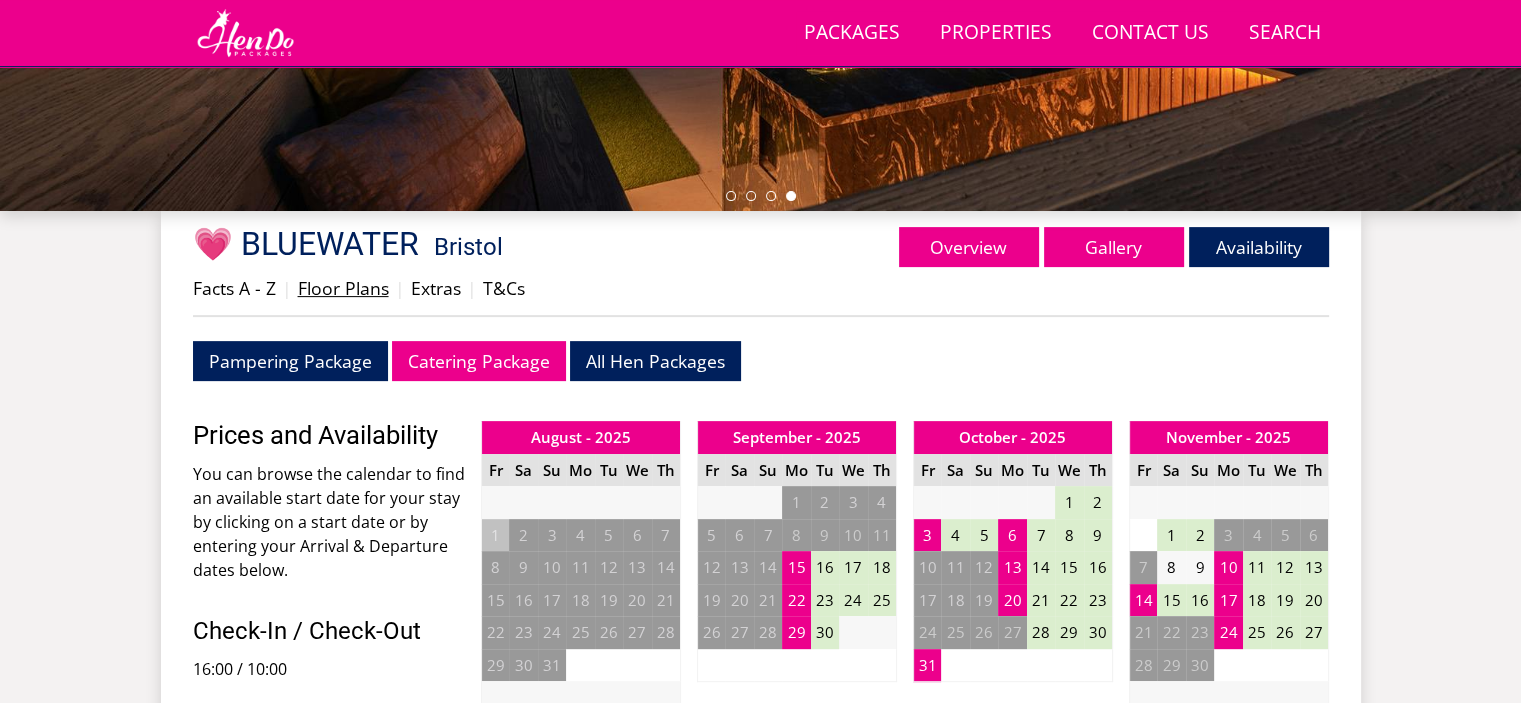 click on "Floor Plans" at bounding box center [343, 288] 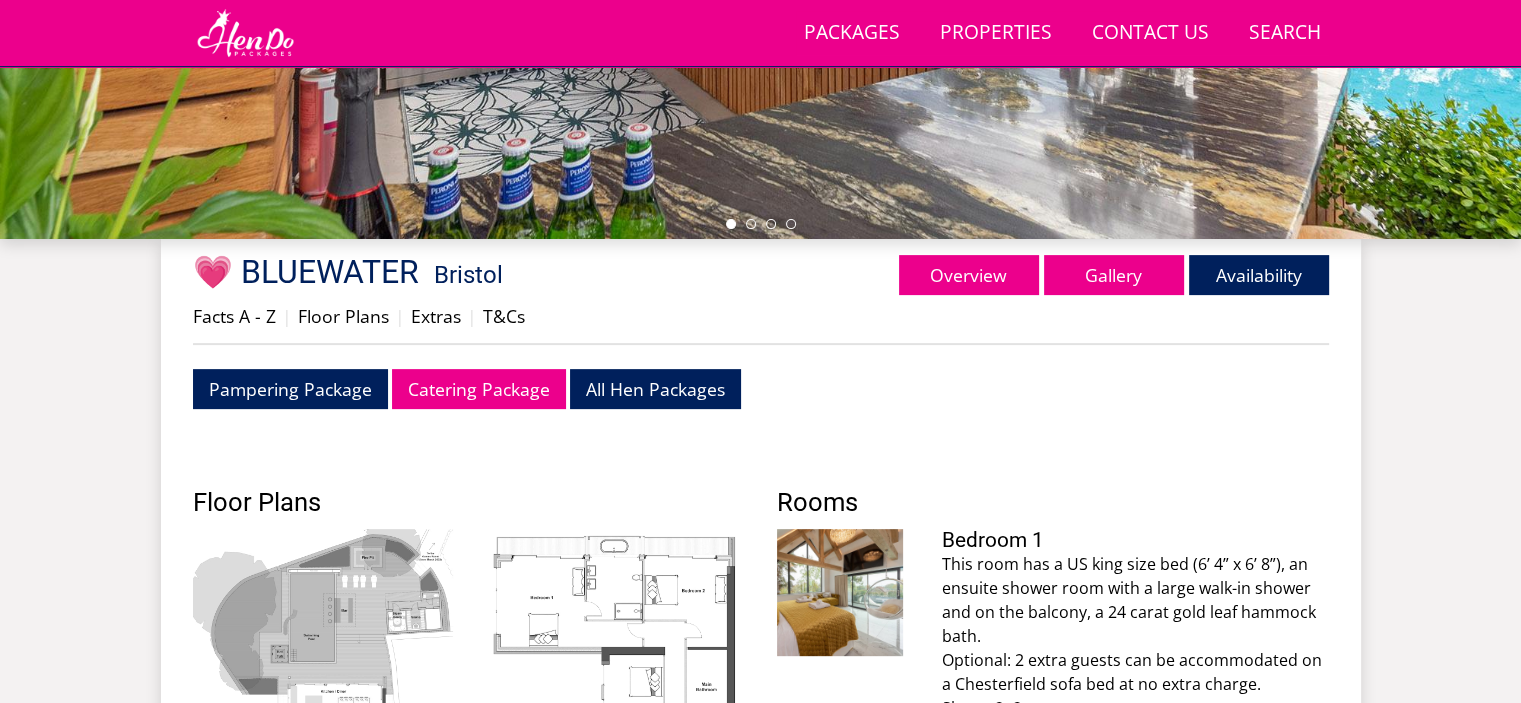 scroll, scrollTop: 336, scrollLeft: 0, axis: vertical 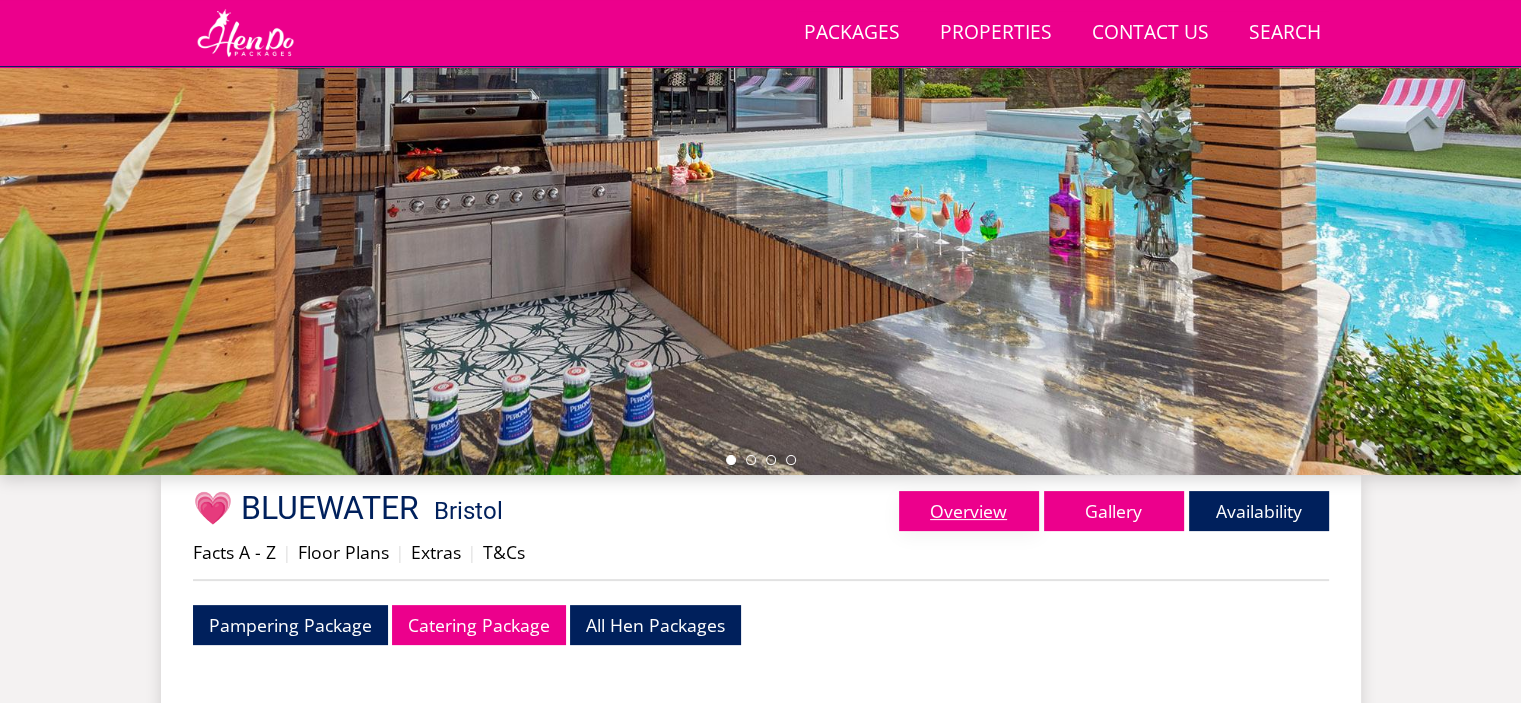 click on "Overview" at bounding box center [969, 511] 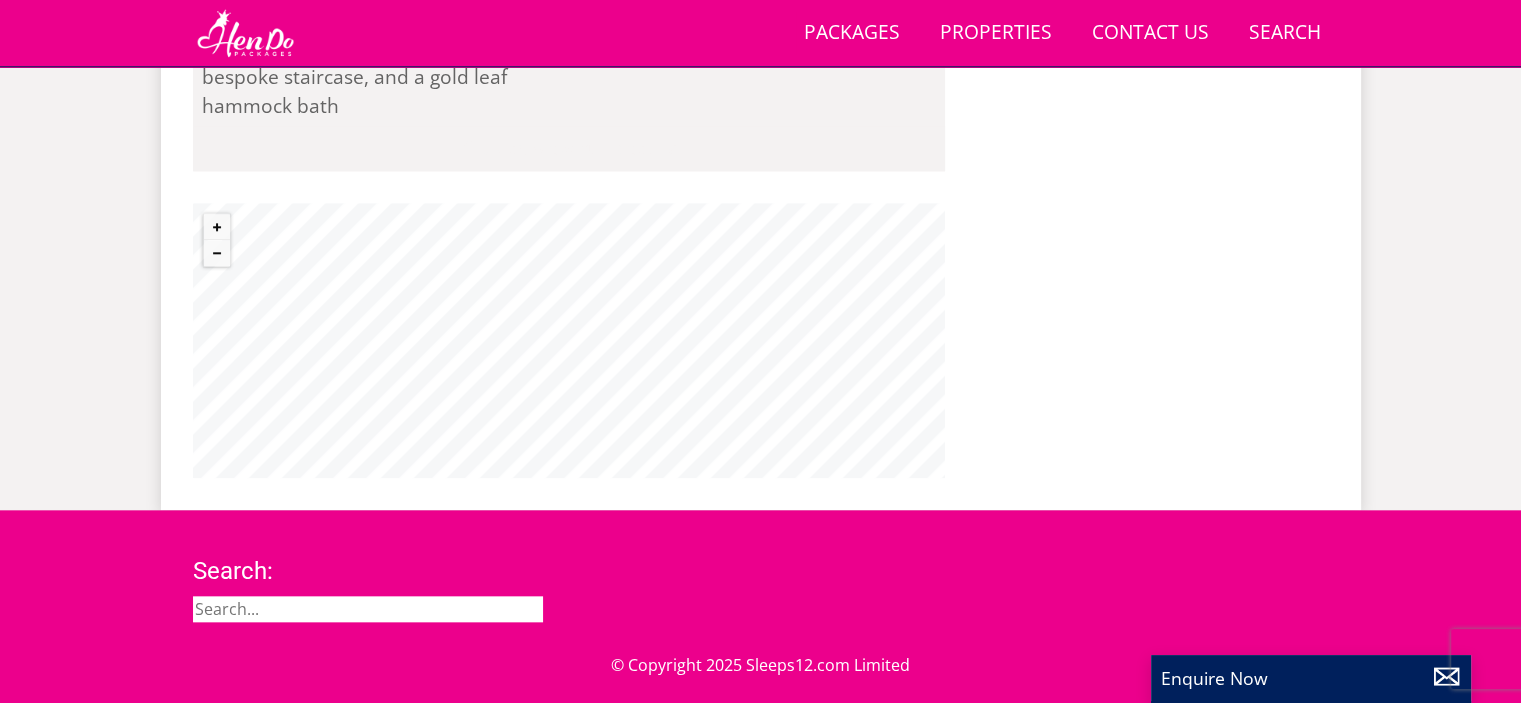 scroll, scrollTop: 1863, scrollLeft: 0, axis: vertical 